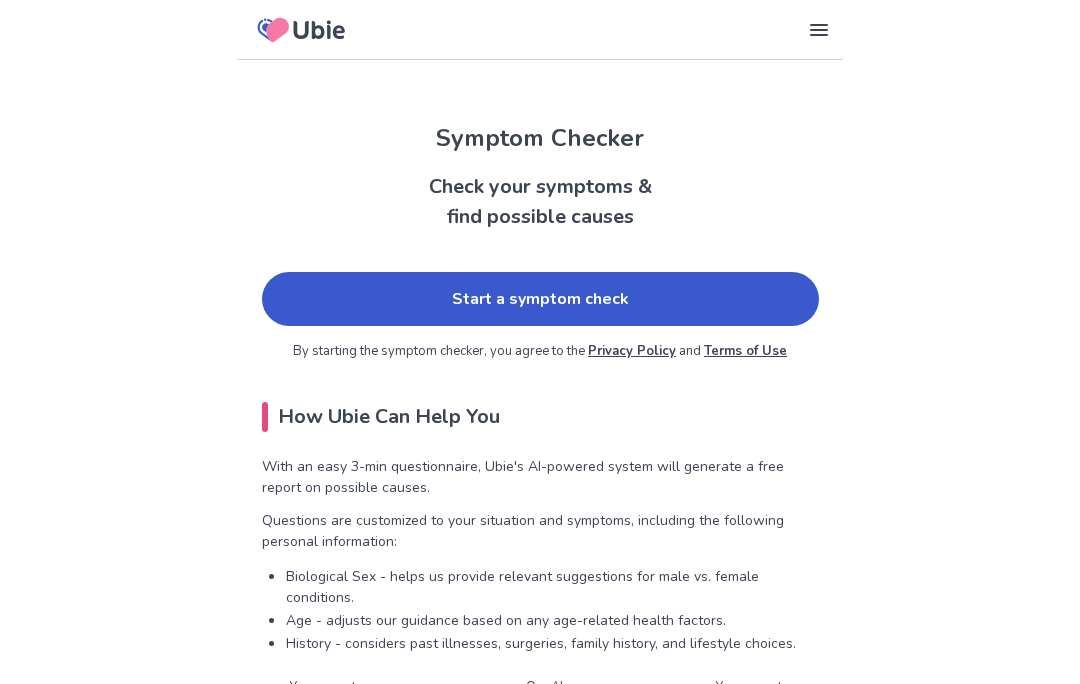 scroll, scrollTop: 0, scrollLeft: 0, axis: both 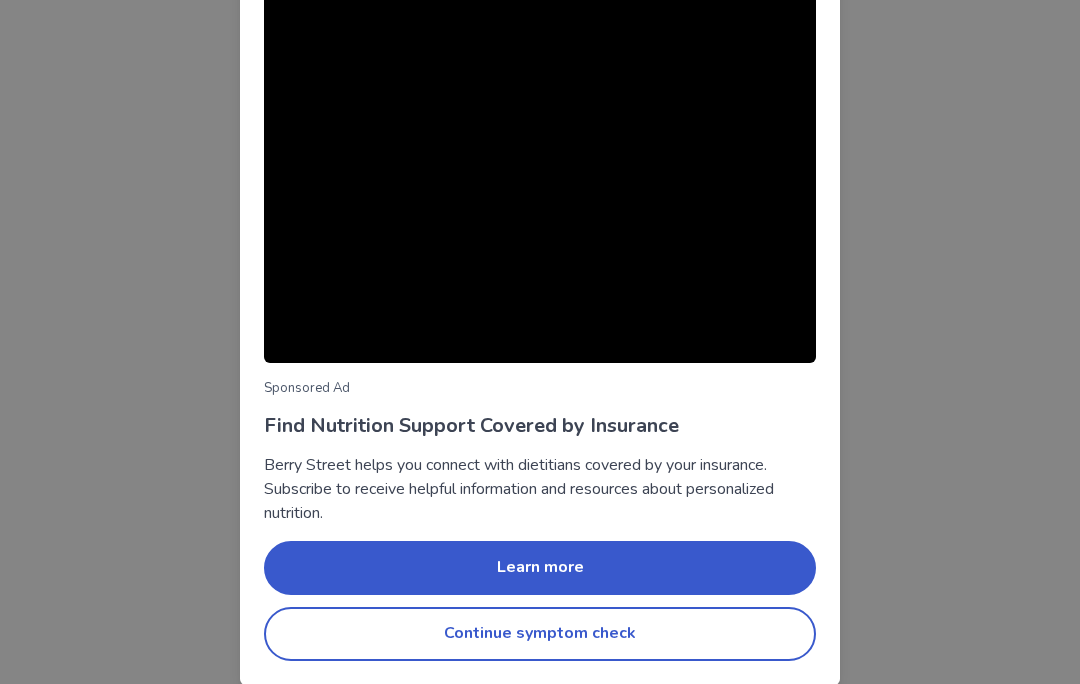 click on "Continue symptom check" at bounding box center (540, 634) 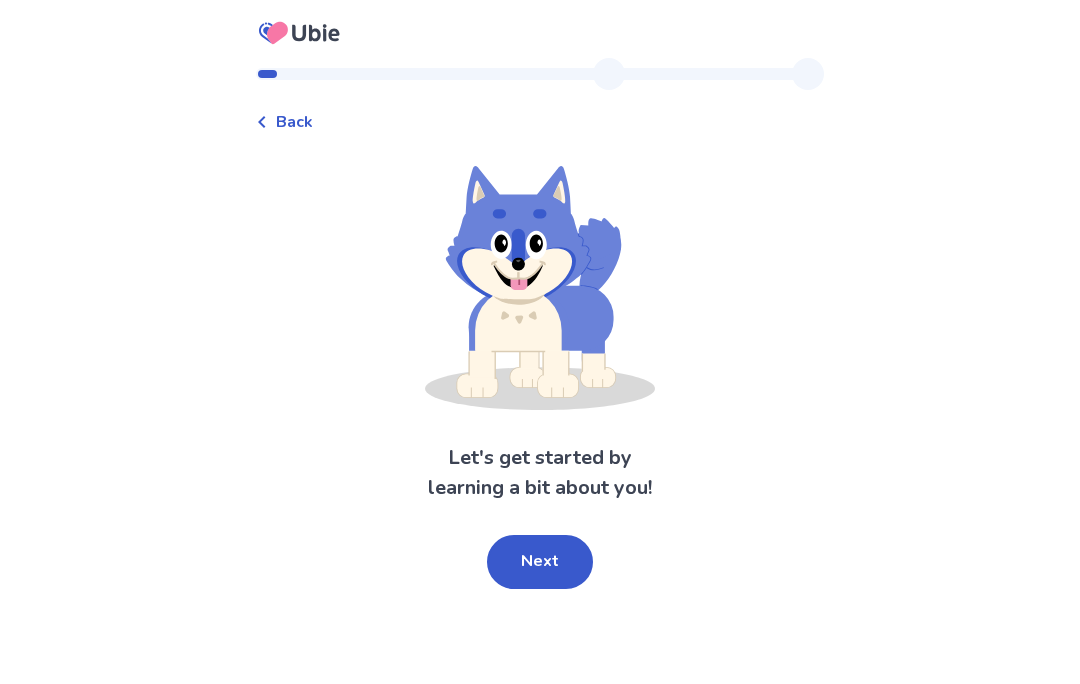 click on "Next" at bounding box center (540, 562) 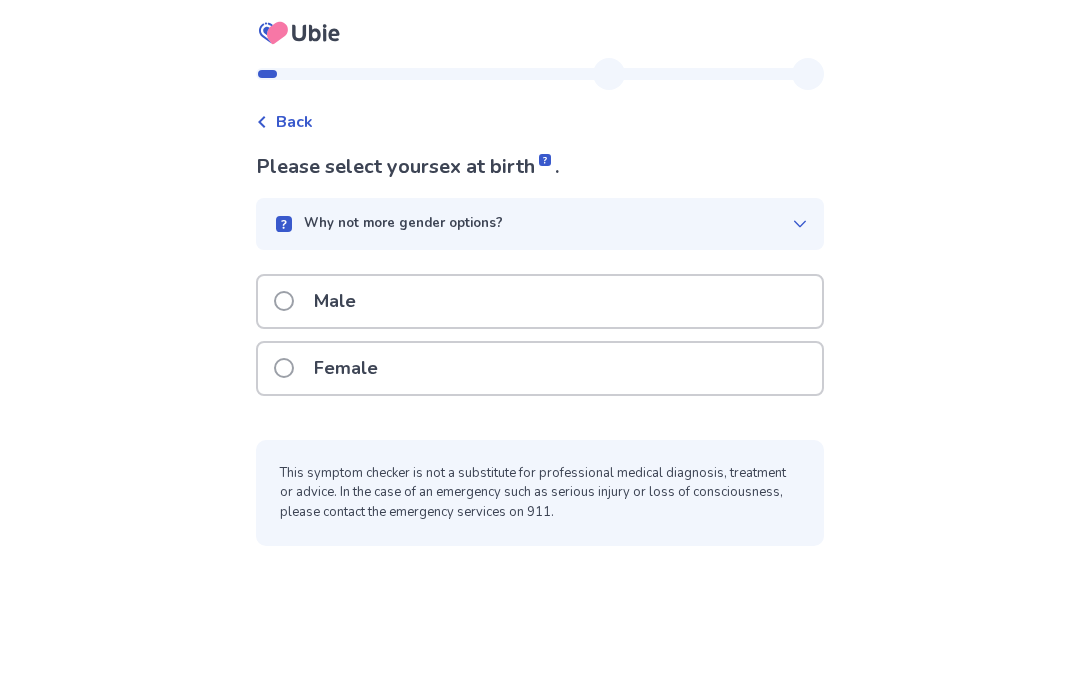 click on "Female" at bounding box center [346, 368] 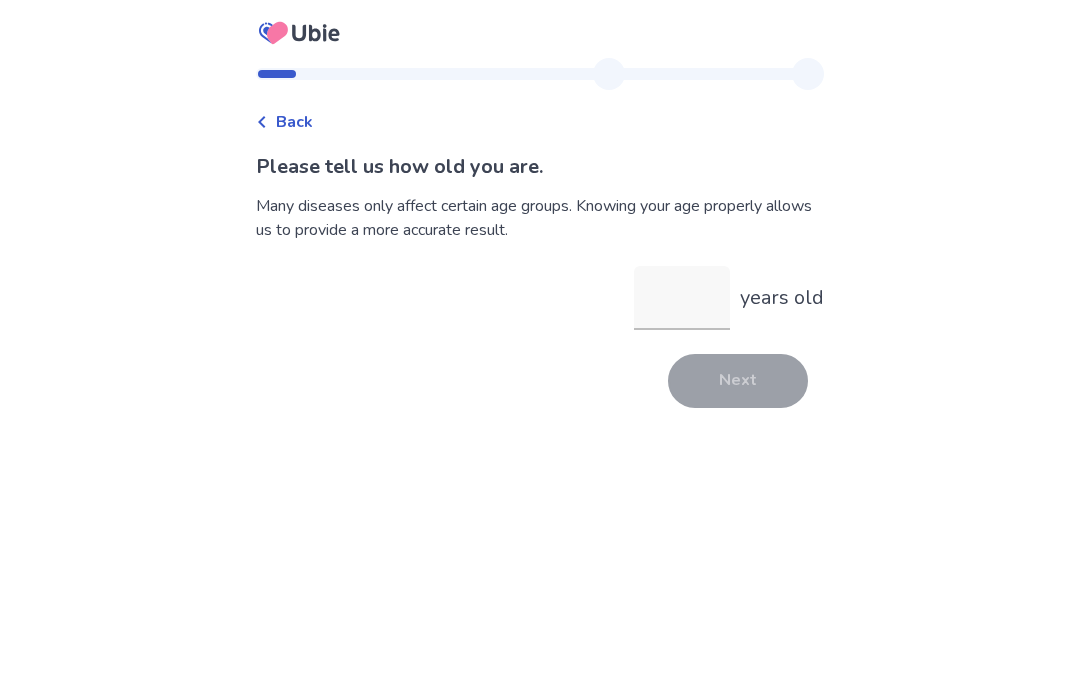 click on "years old" at bounding box center [682, 298] 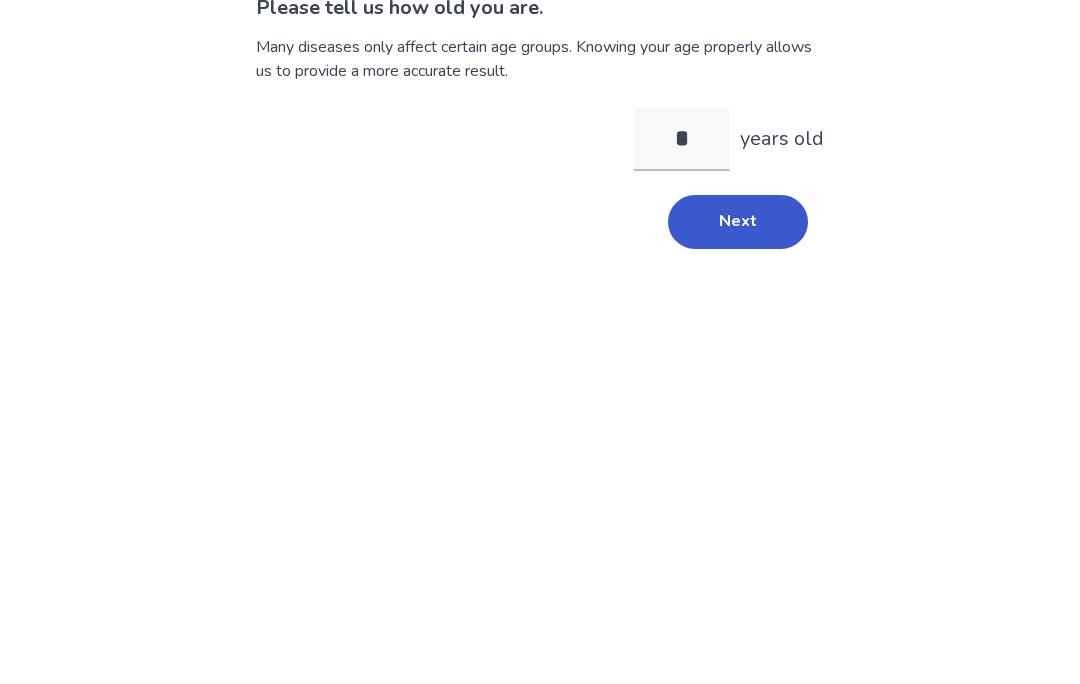 type on "**" 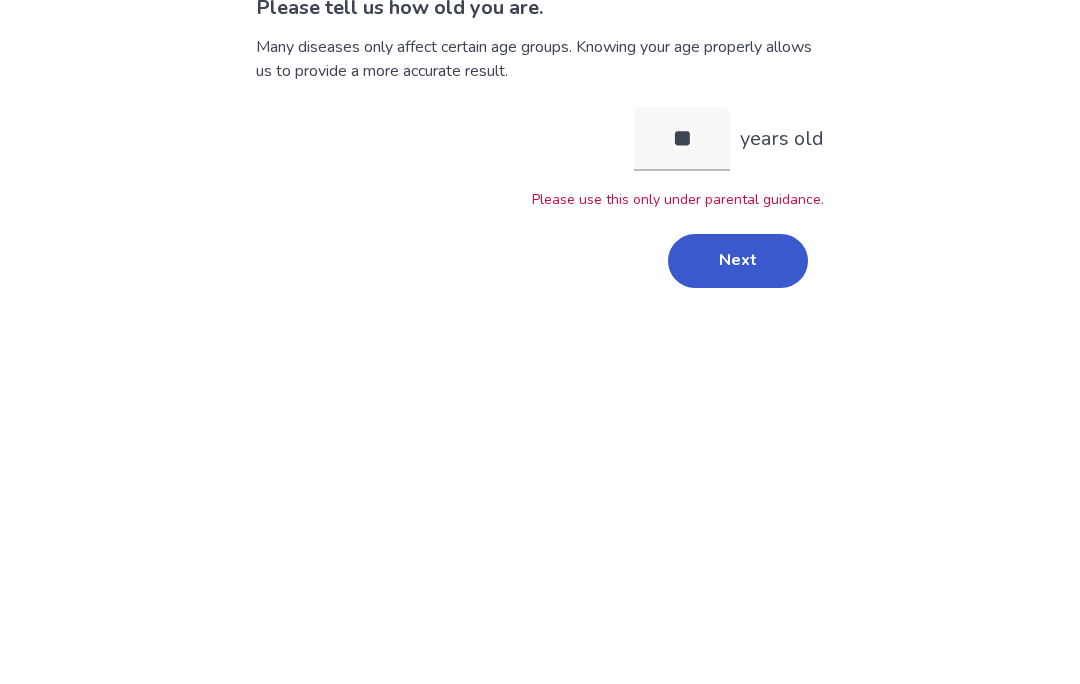 click on "Next" at bounding box center [738, 420] 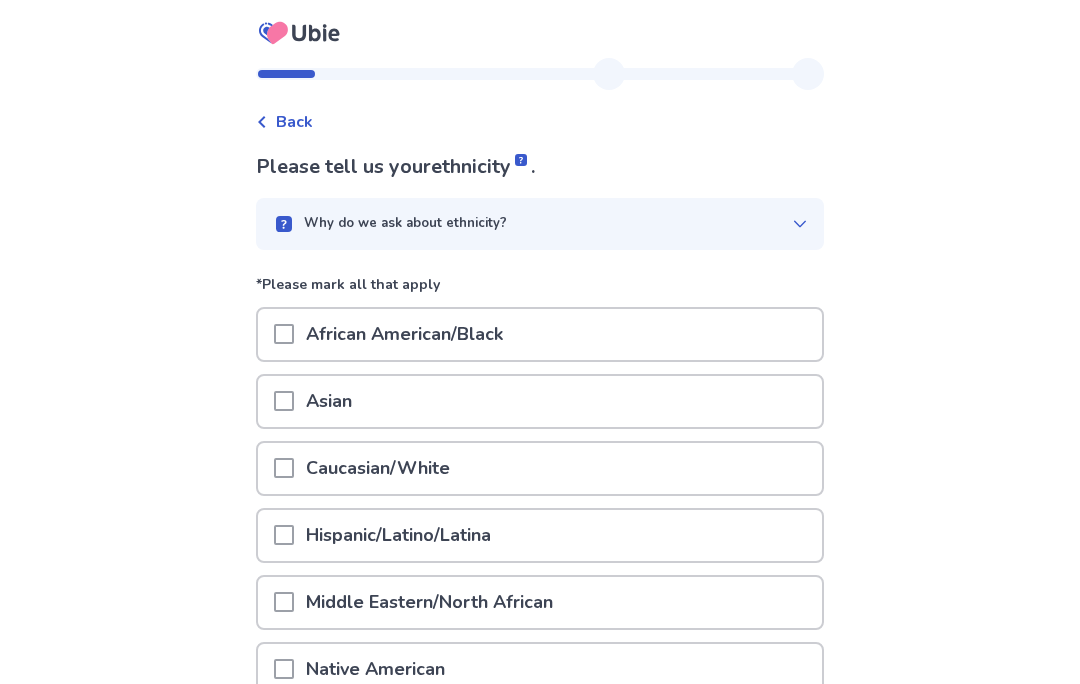 click on "Asian" at bounding box center [540, 401] 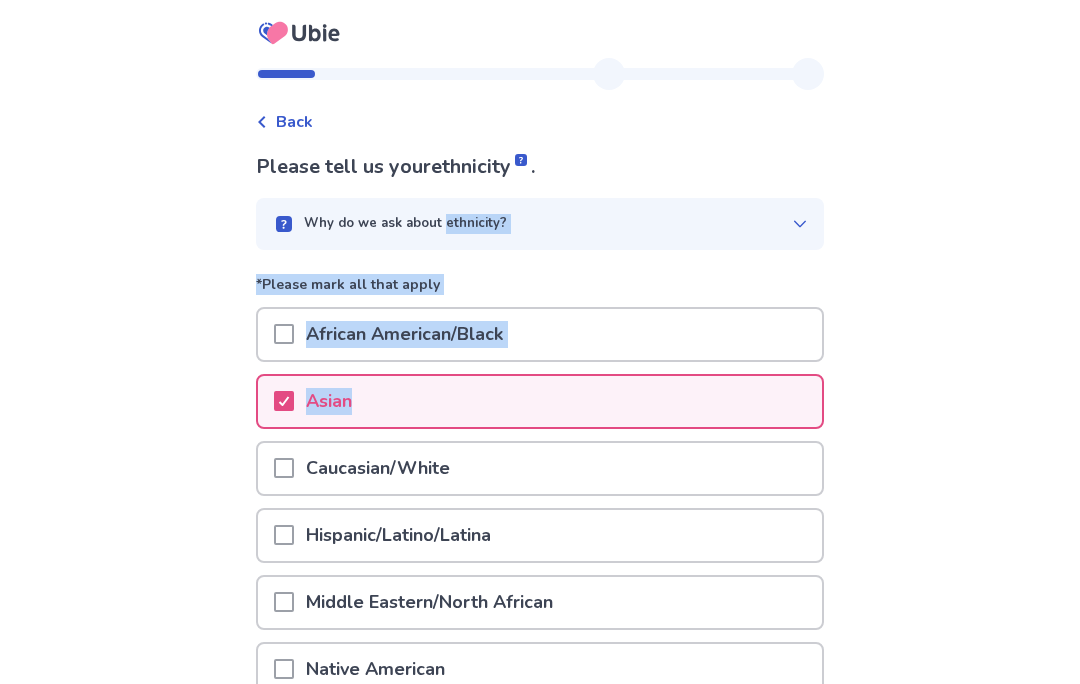 click on "Caucasian/White" at bounding box center (540, 468) 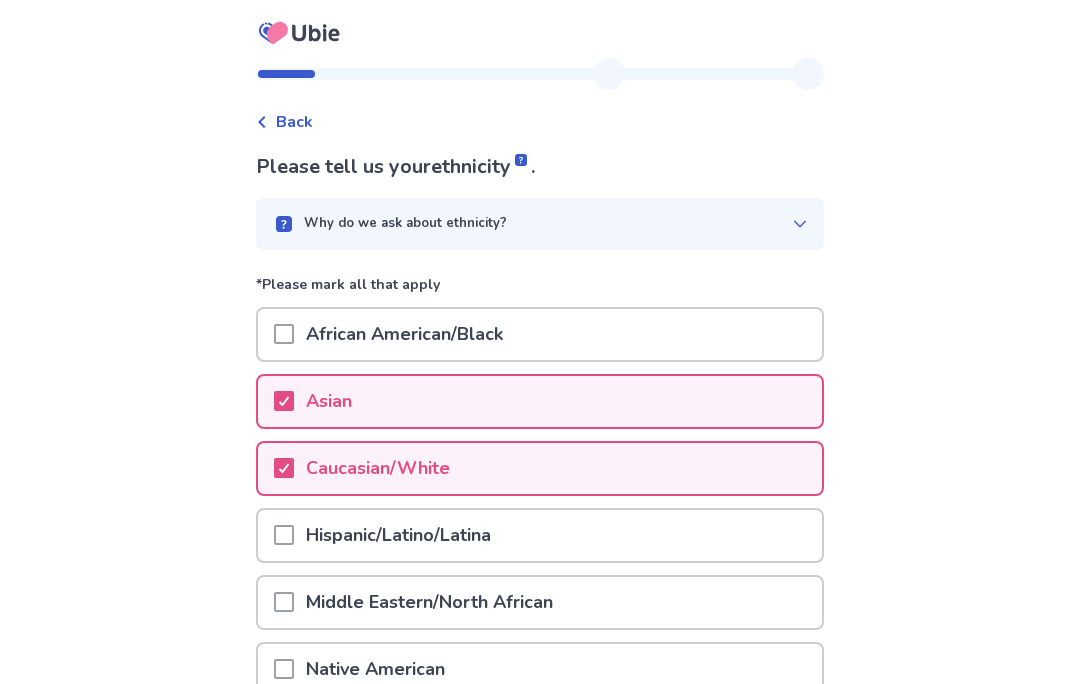 click on "Asian" at bounding box center [540, 407] 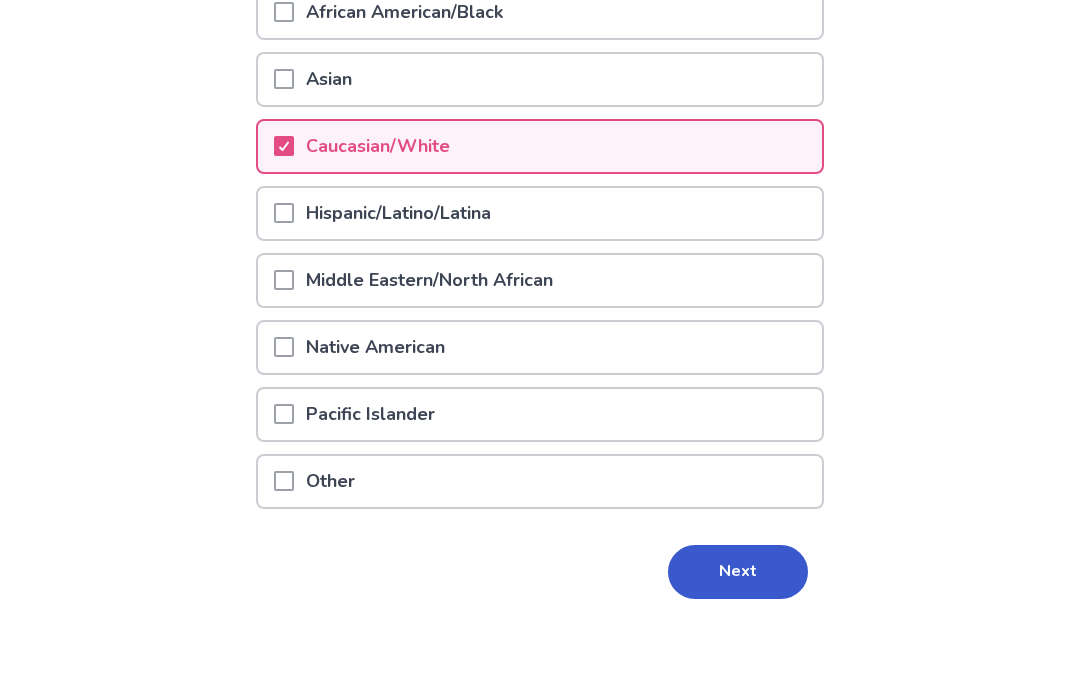 scroll, scrollTop: 237, scrollLeft: 0, axis: vertical 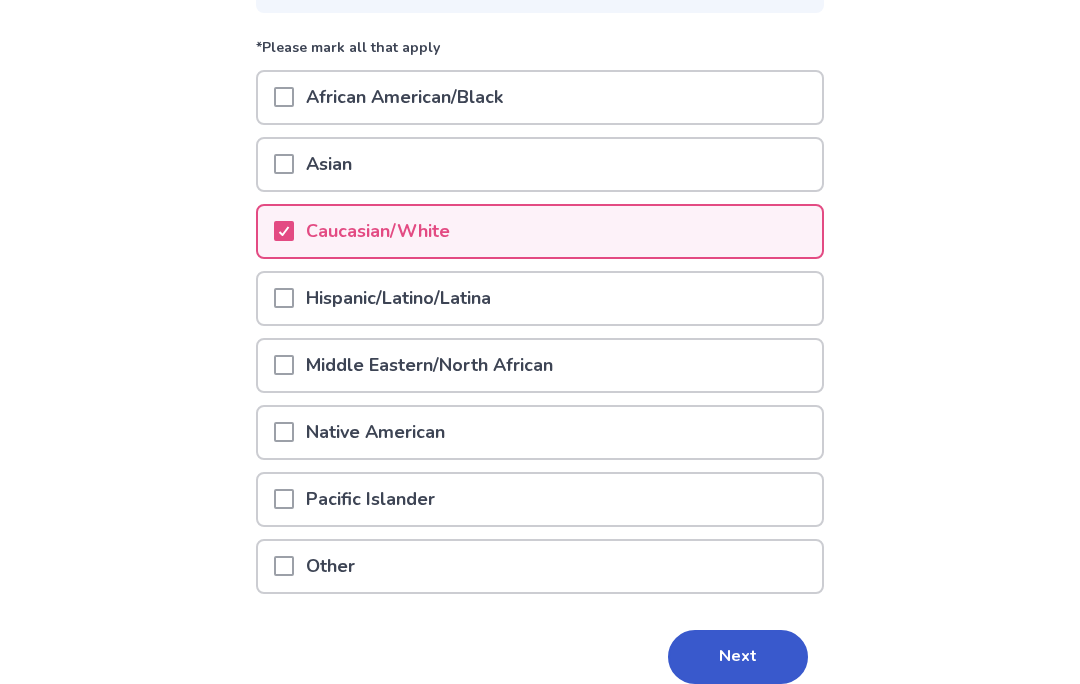 click on "Next" at bounding box center [738, 657] 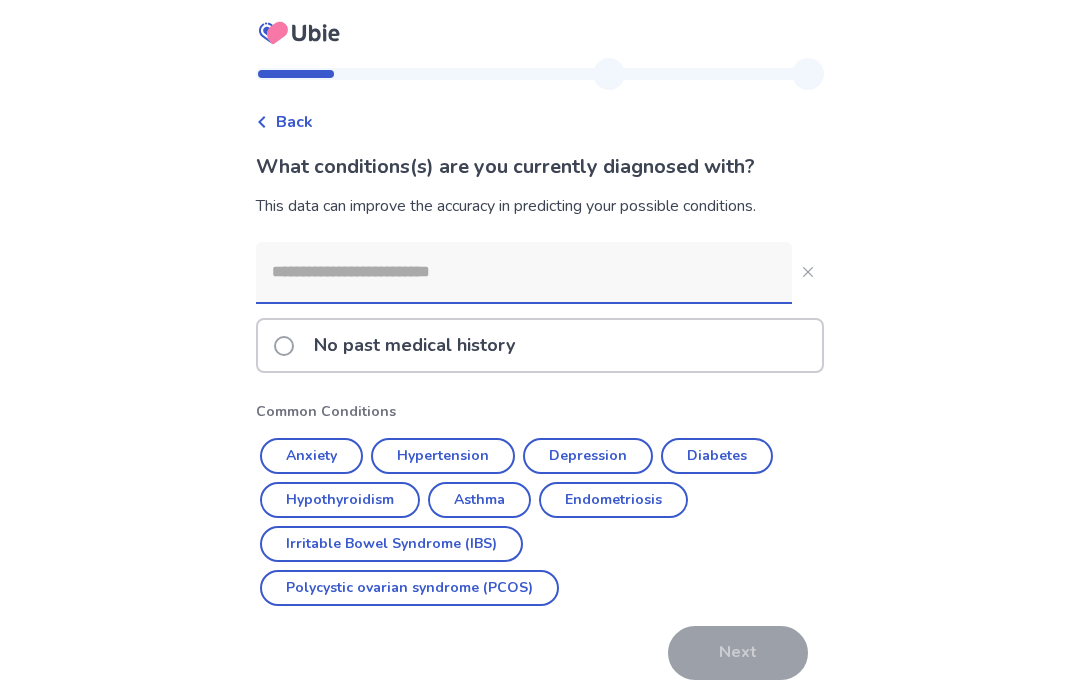 click on "Anxiety" at bounding box center (311, 456) 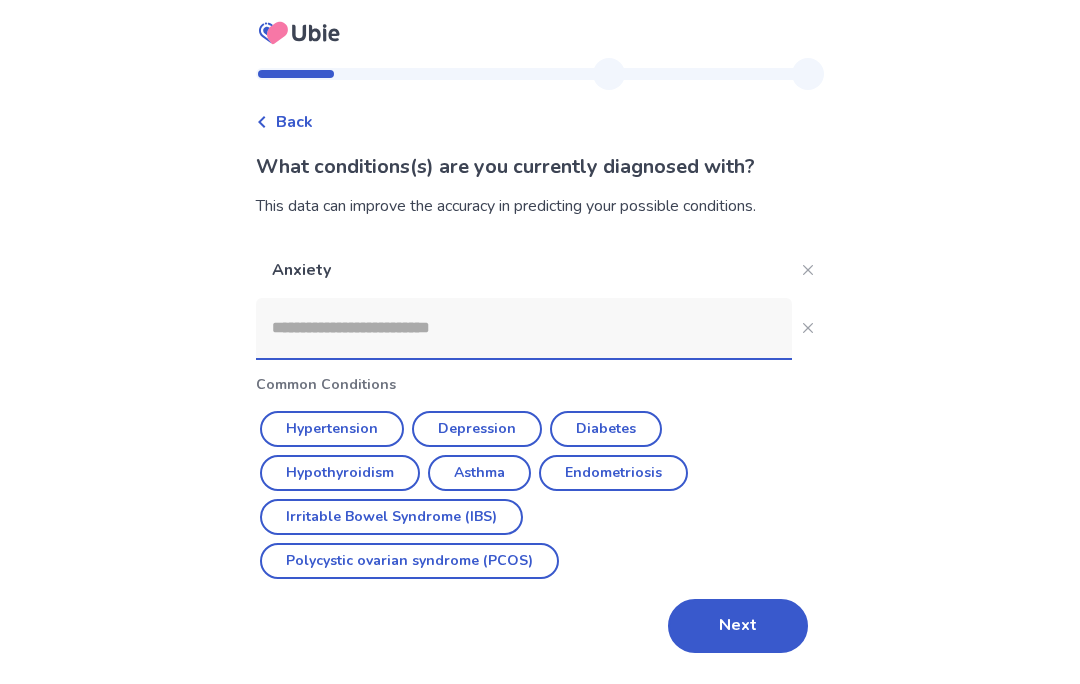 click on "Depression" at bounding box center (477, 429) 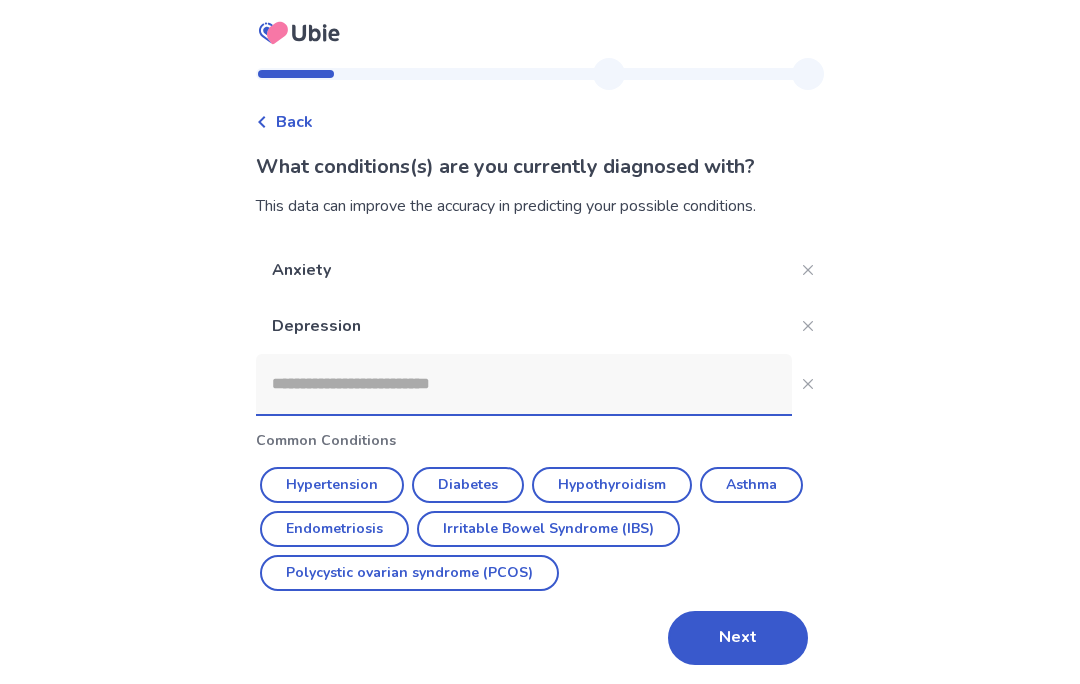 click at bounding box center [524, 384] 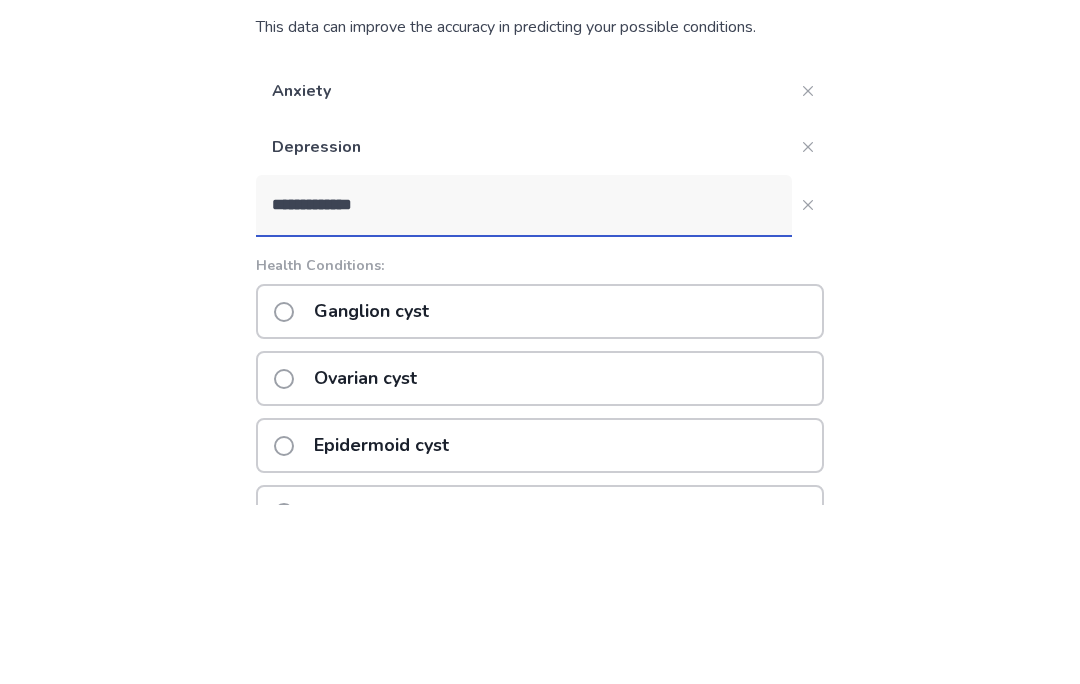 click on "**********" at bounding box center (524, 384) 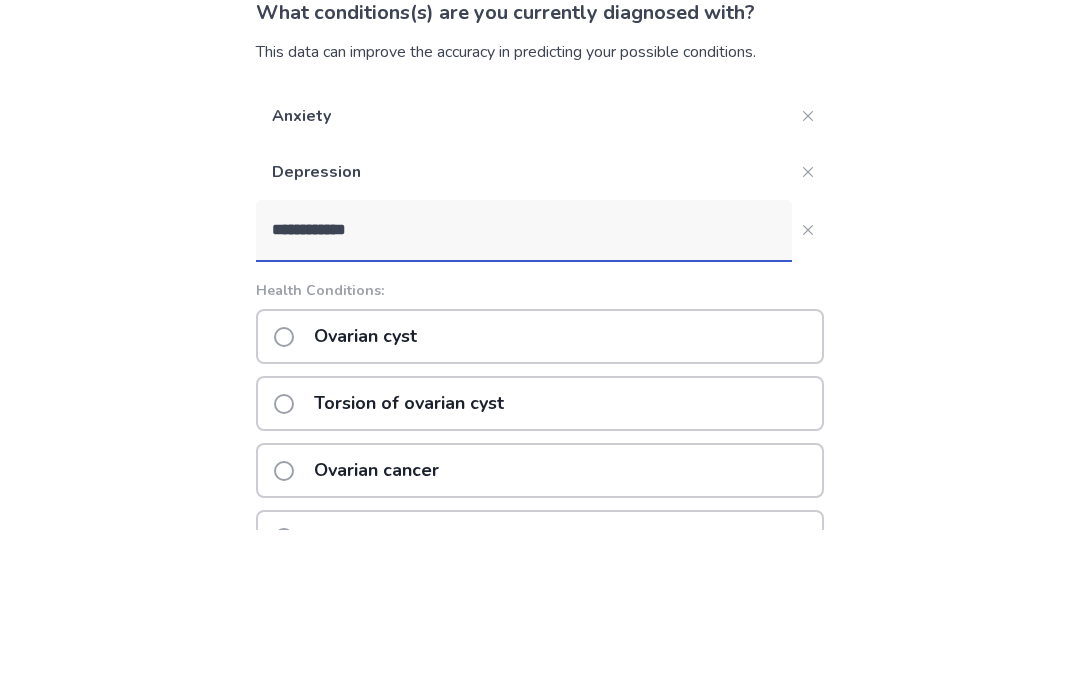 scroll, scrollTop: 154, scrollLeft: 0, axis: vertical 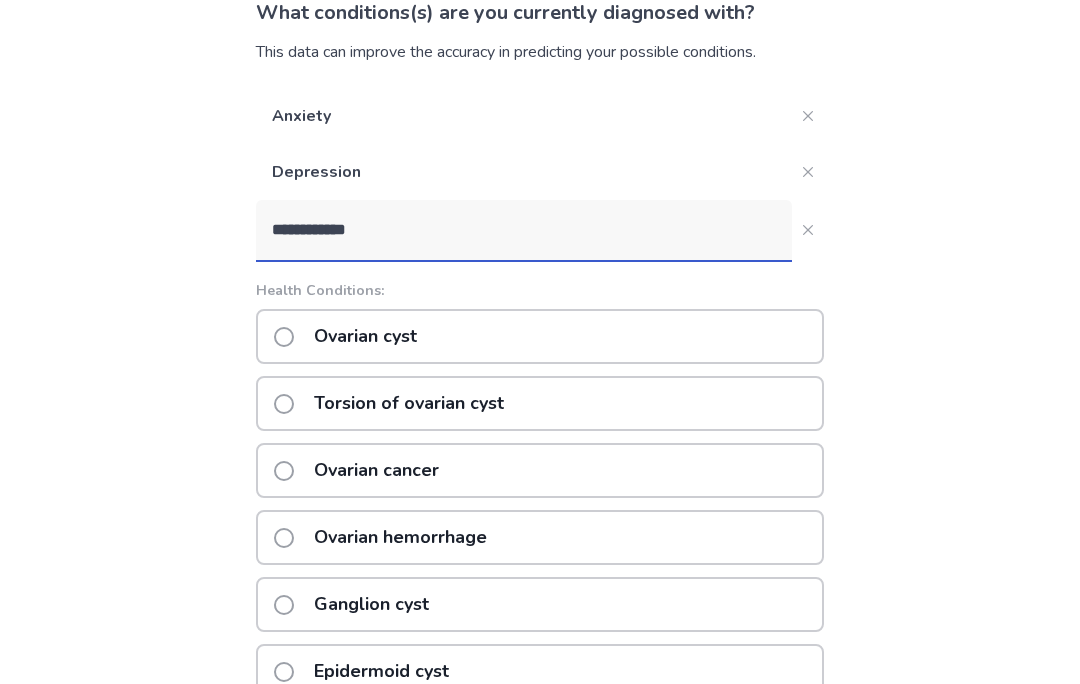 type on "**********" 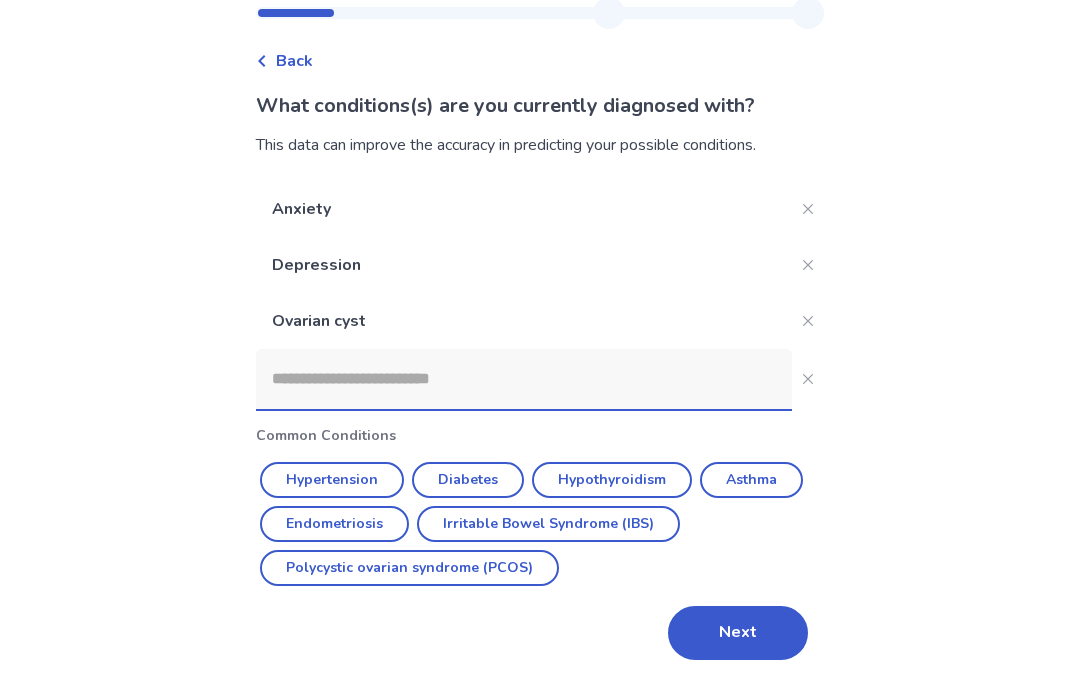 click at bounding box center [524, 379] 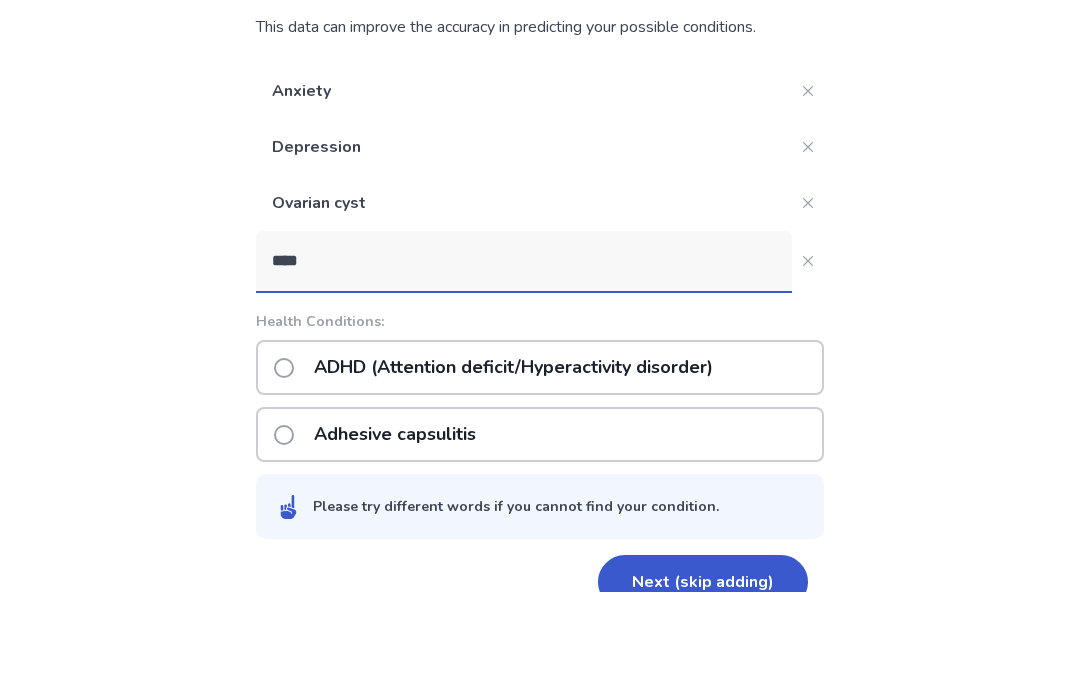 scroll, scrollTop: 128, scrollLeft: 0, axis: vertical 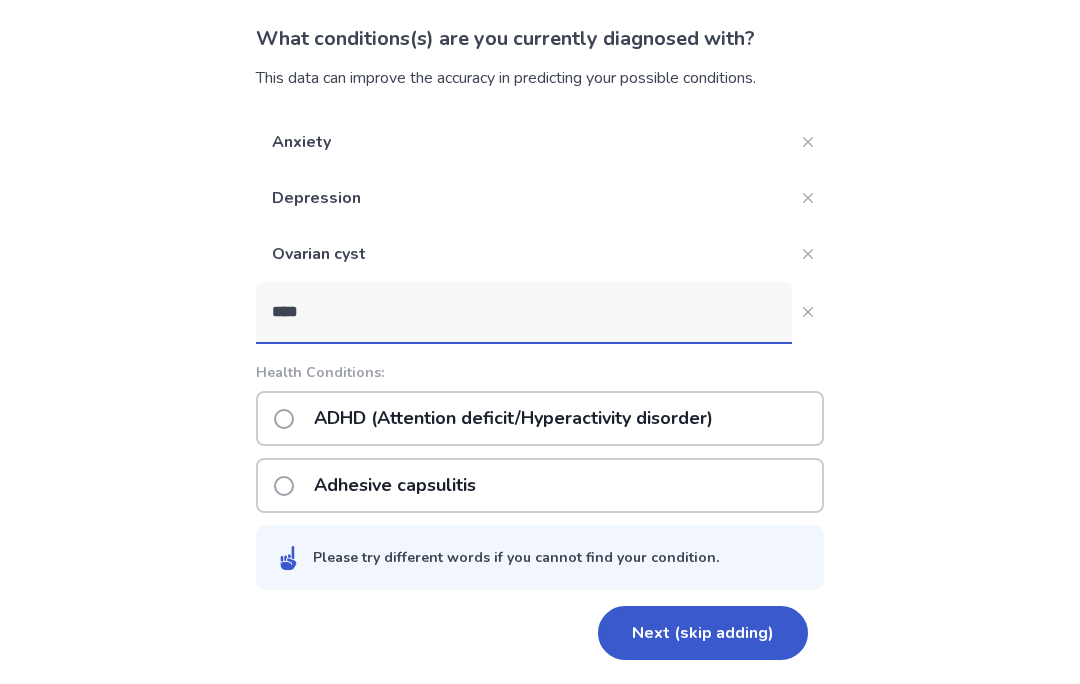 type on "****" 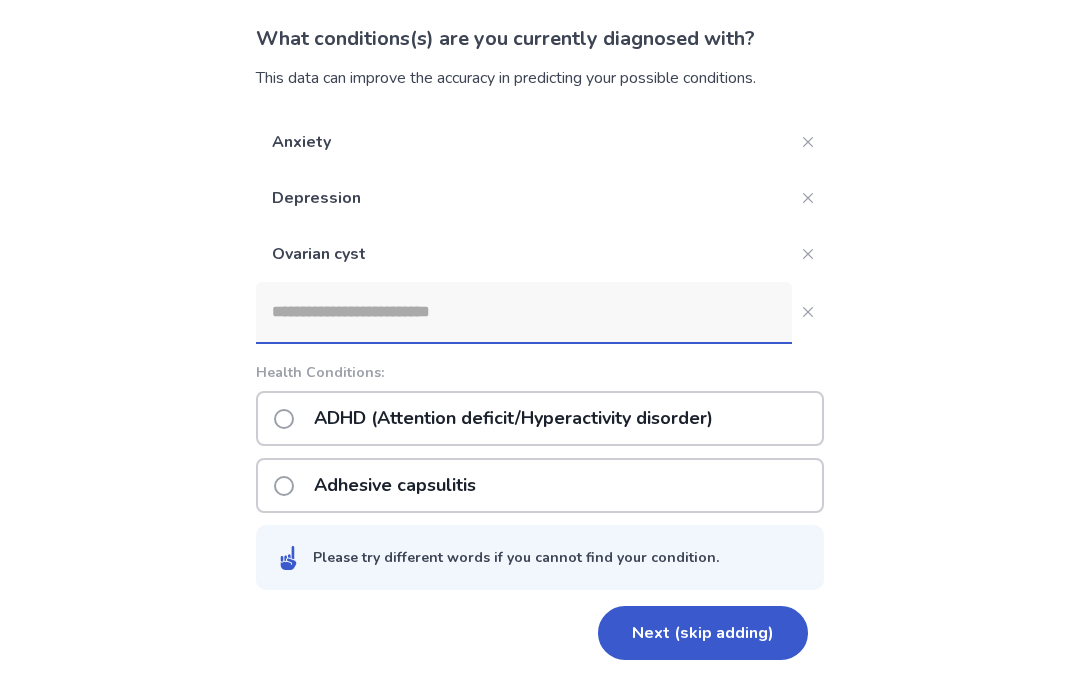 scroll, scrollTop: 117, scrollLeft: 0, axis: vertical 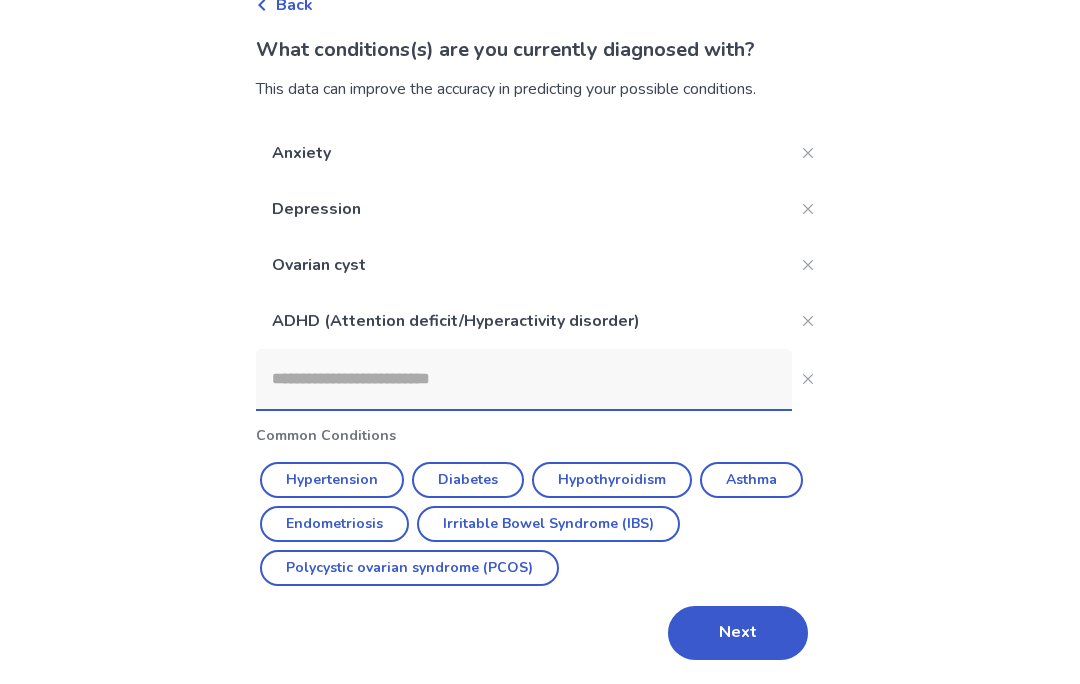 click at bounding box center [524, 379] 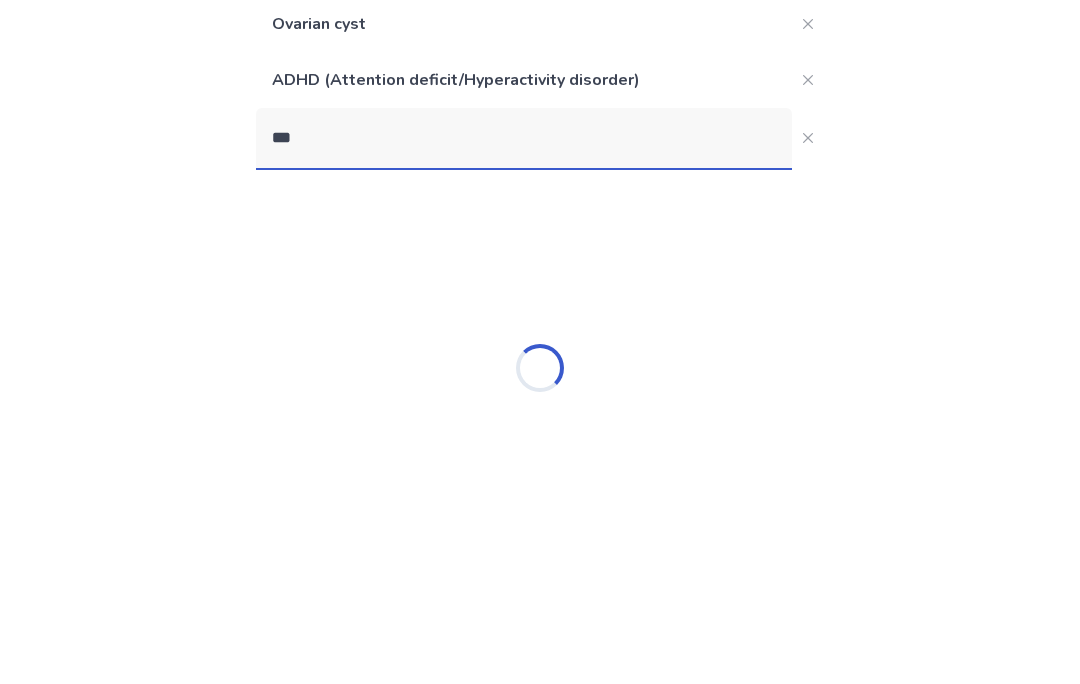 scroll, scrollTop: 87, scrollLeft: 0, axis: vertical 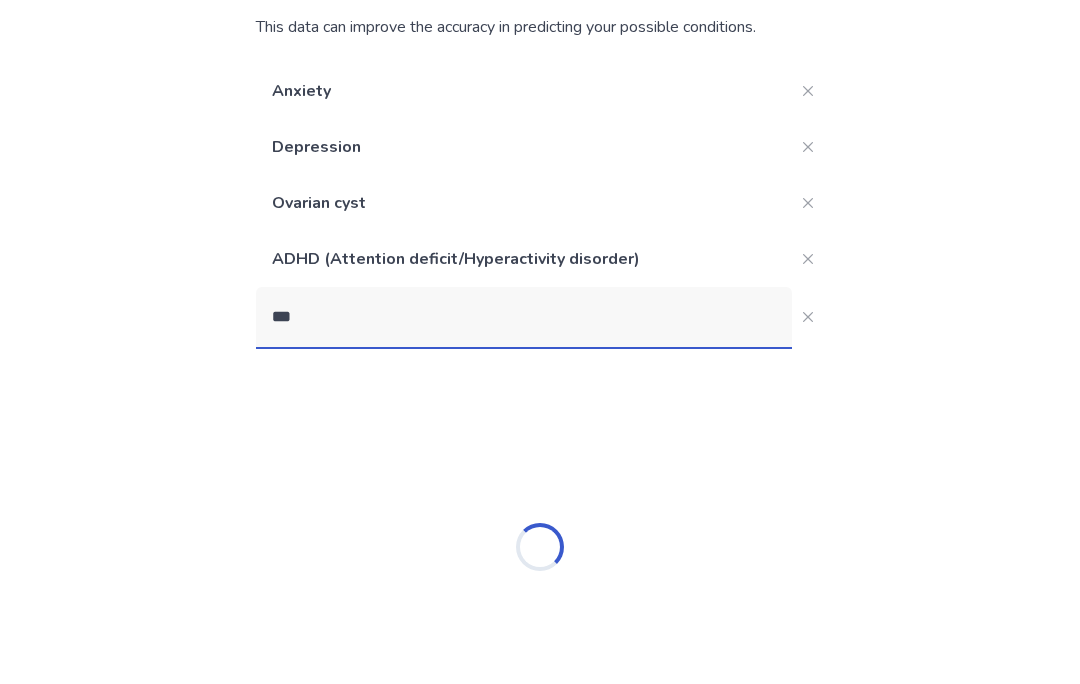 type on "****" 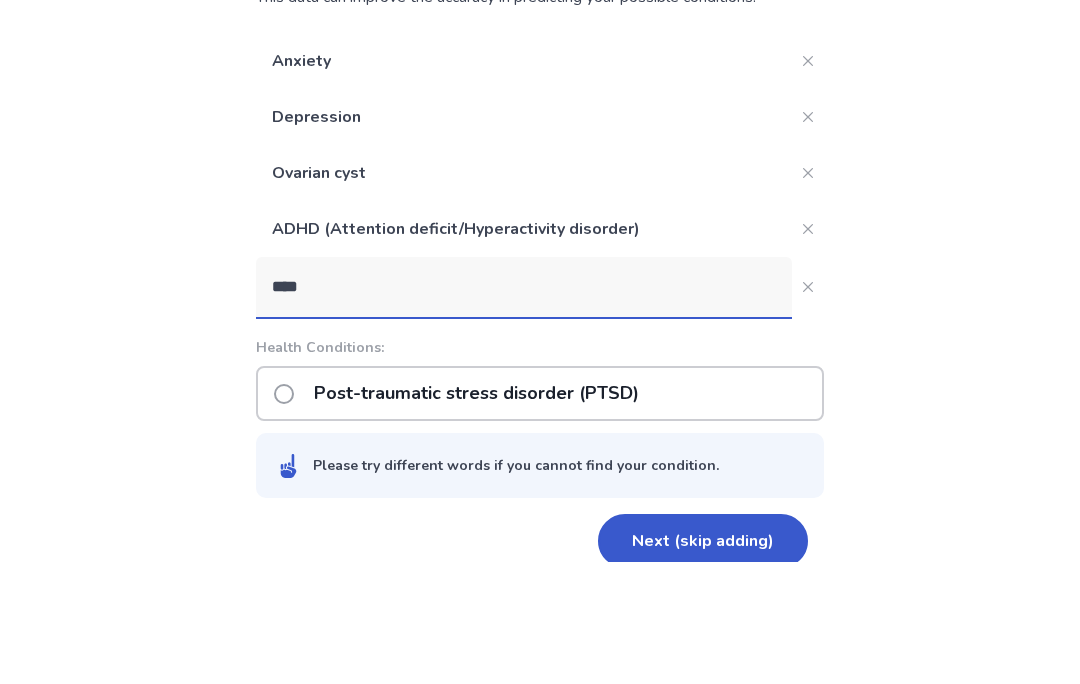 scroll, scrollTop: 117, scrollLeft: 0, axis: vertical 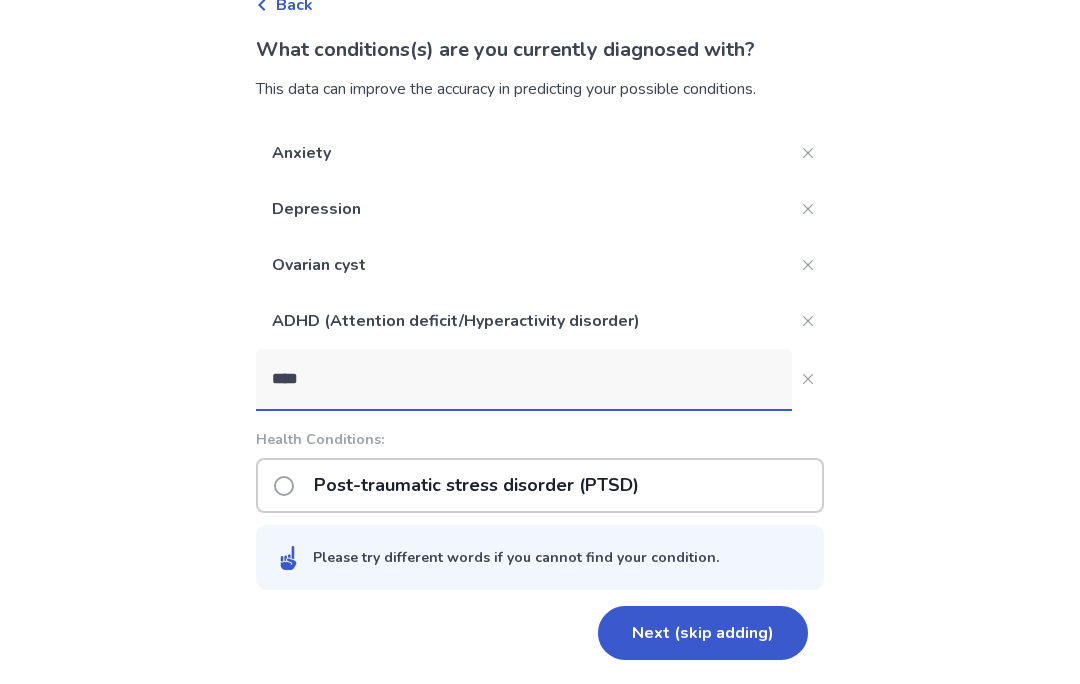 click on "Post-traumatic stress disorder (PTSD)" at bounding box center (476, 485) 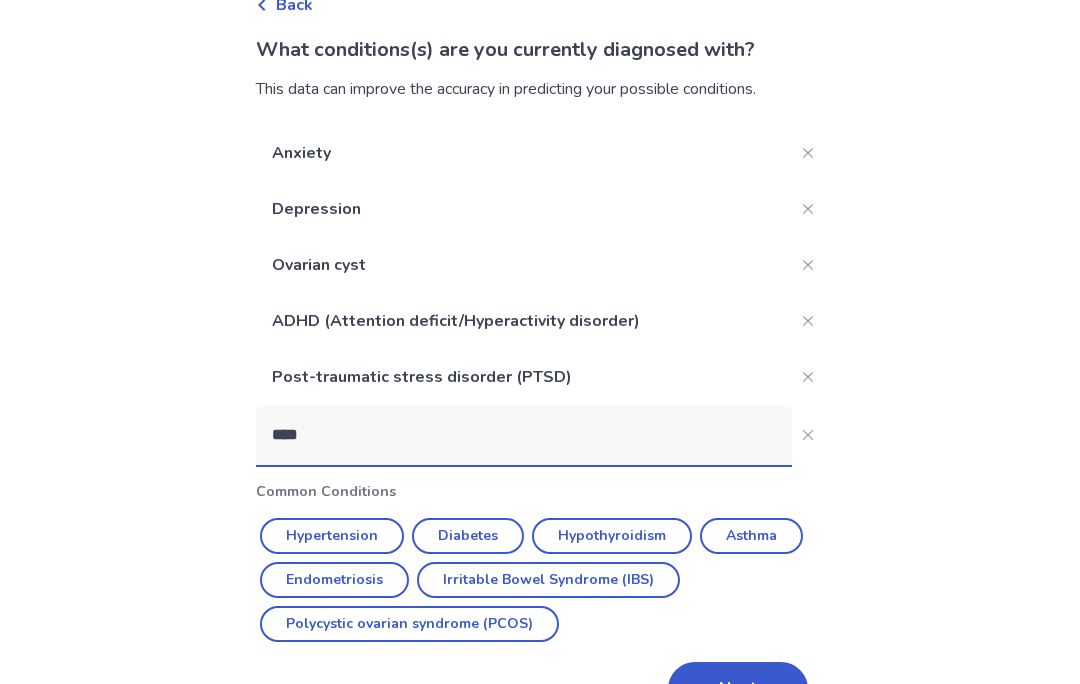 type 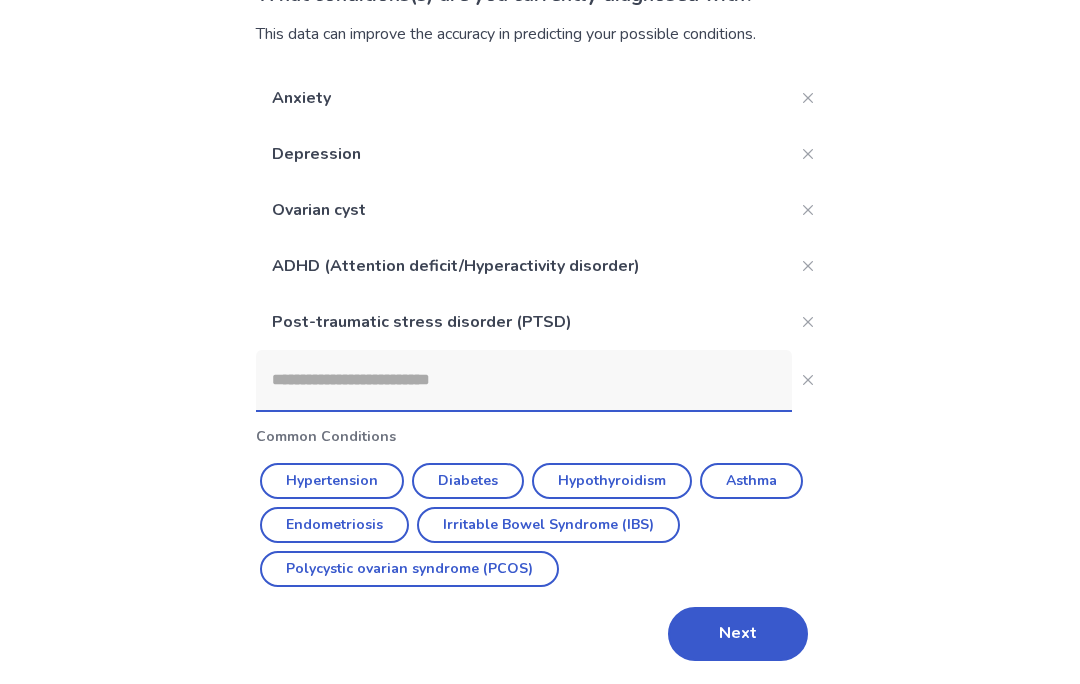 scroll, scrollTop: 172, scrollLeft: 0, axis: vertical 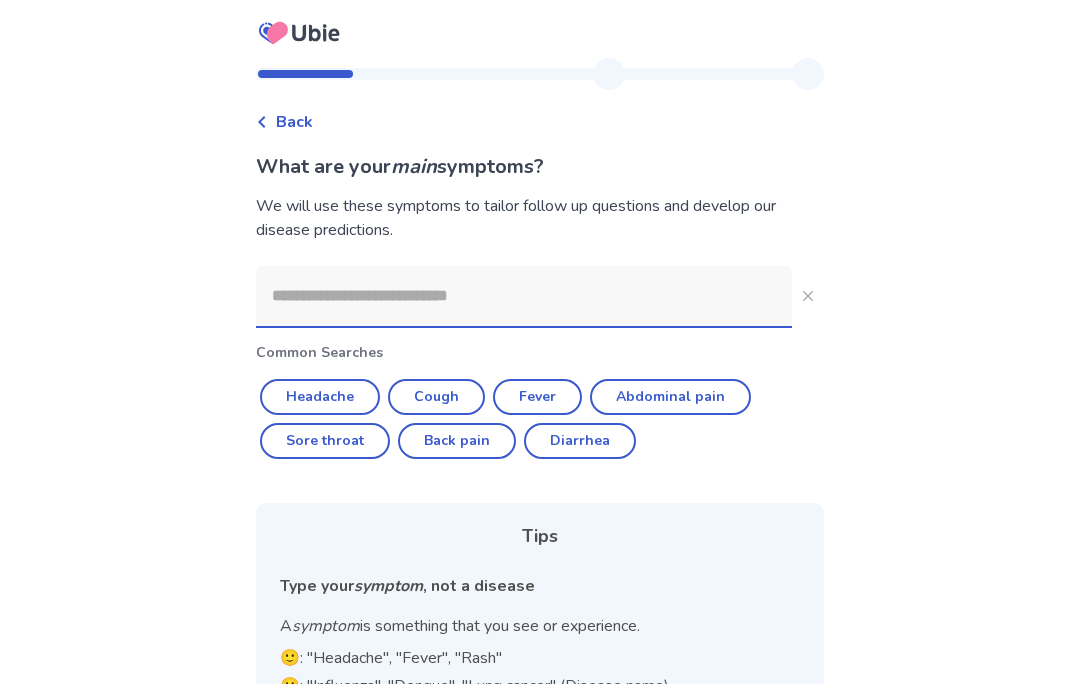 click 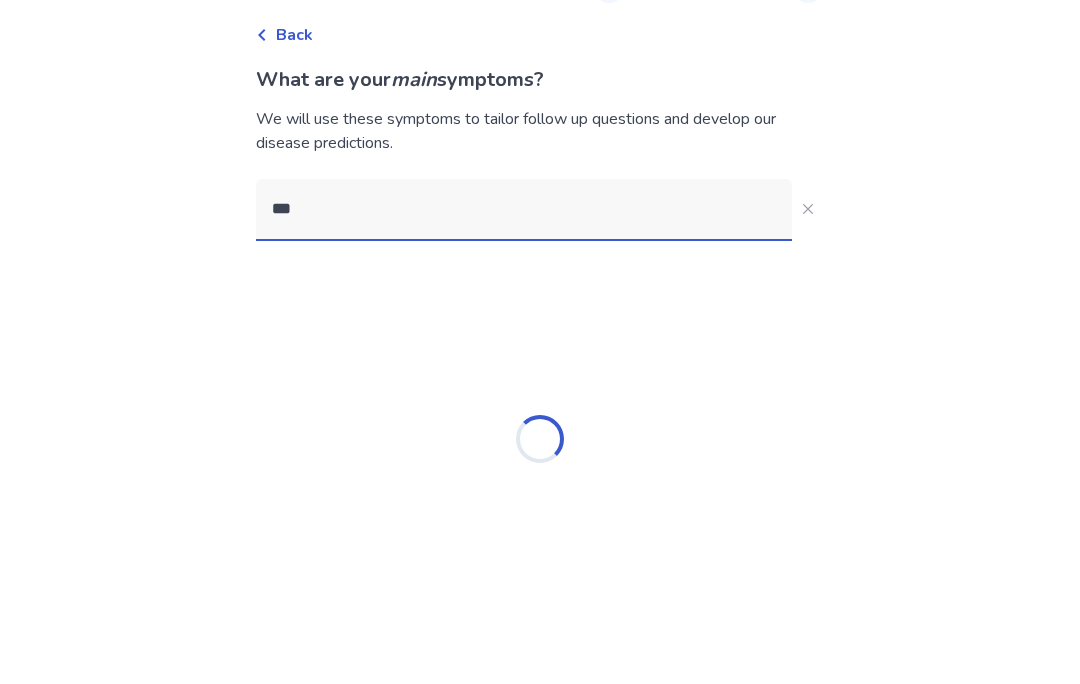 type on "****" 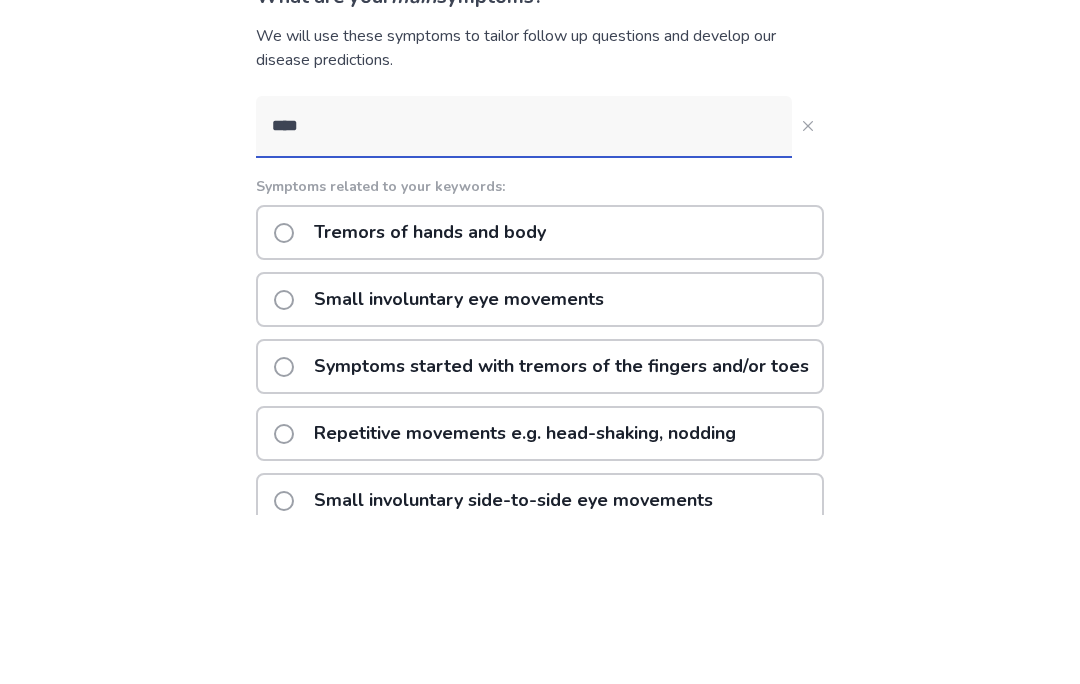 click on "Tremors of hands and body" 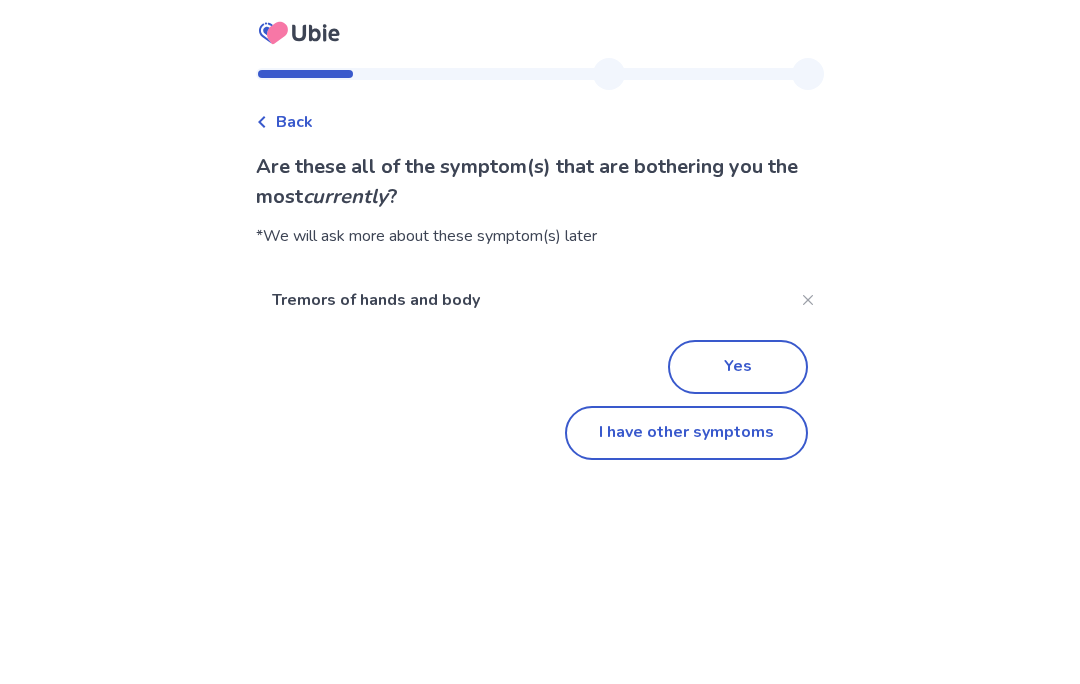 click on "I have other symptoms" 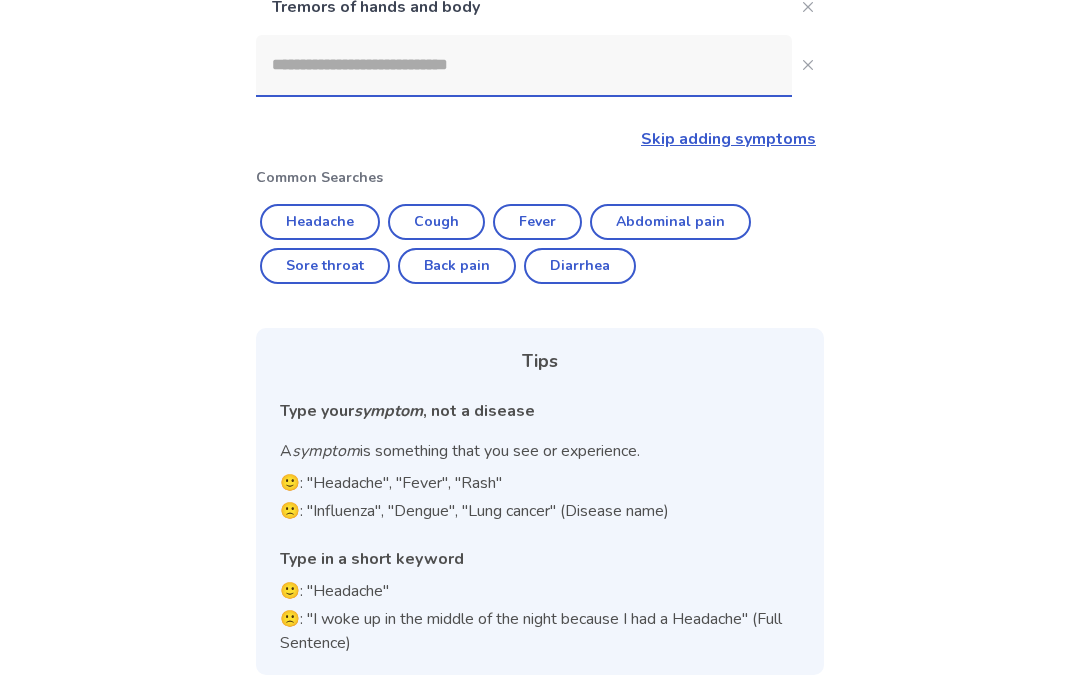 click 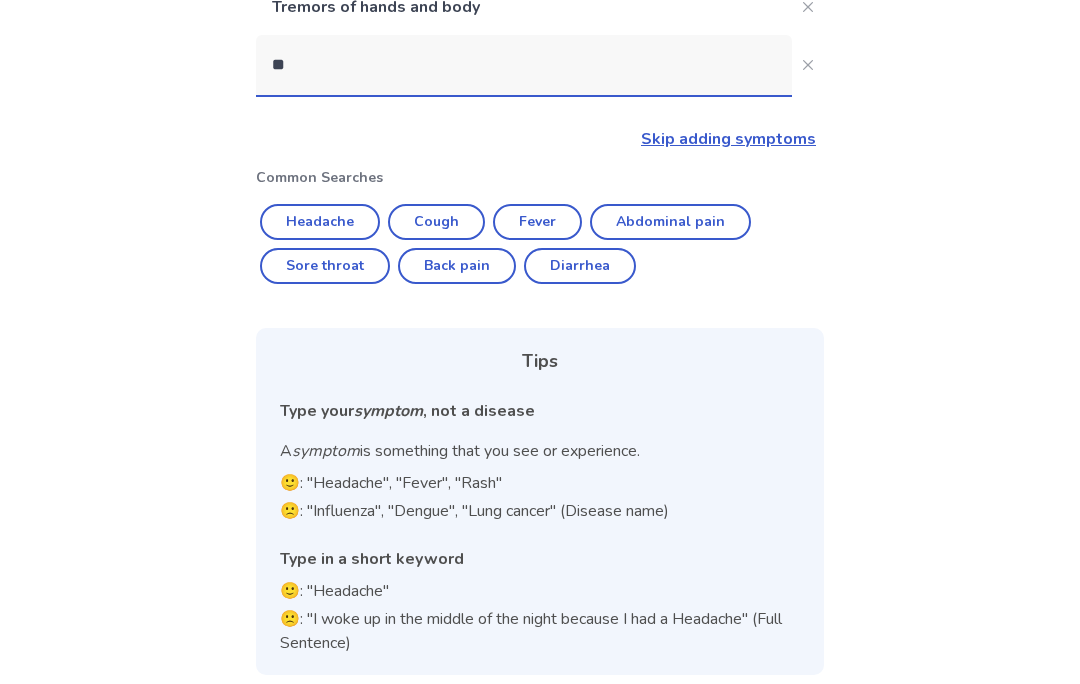 scroll, scrollTop: 148, scrollLeft: 0, axis: vertical 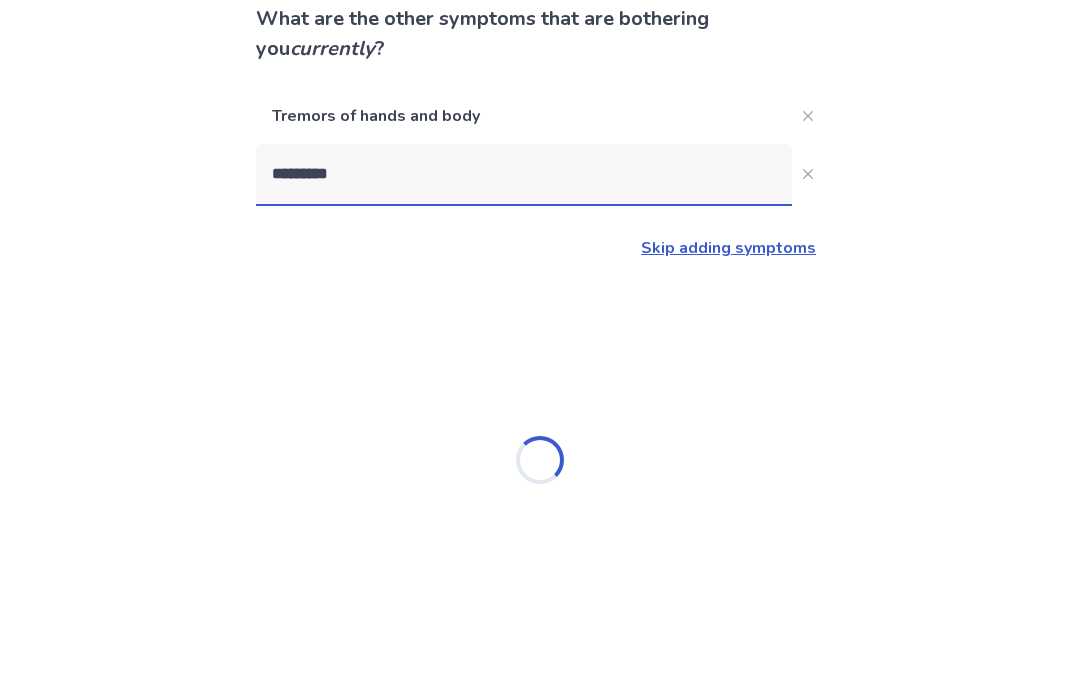 type on "**********" 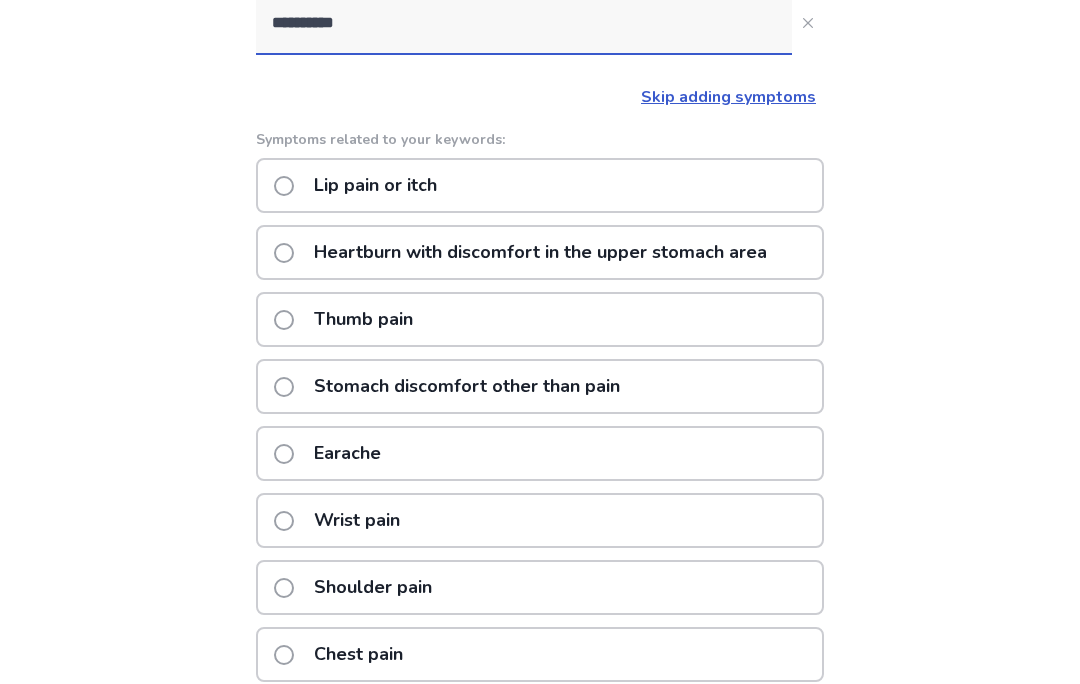 scroll, scrollTop: 300, scrollLeft: 0, axis: vertical 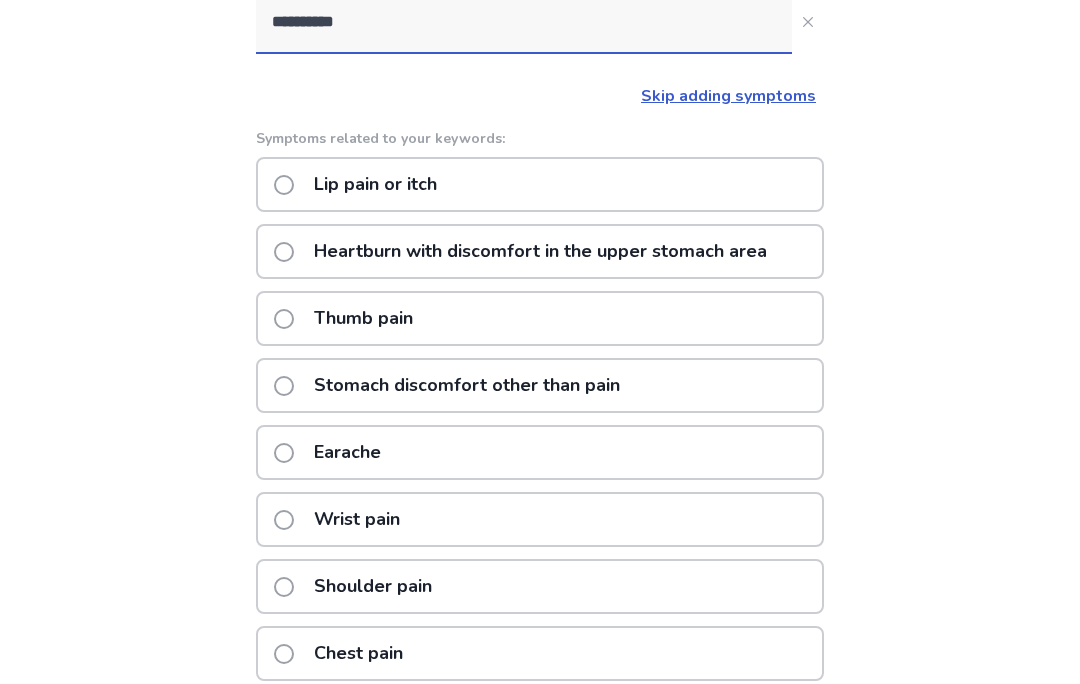 click on "Stomach discomfort other than pain" 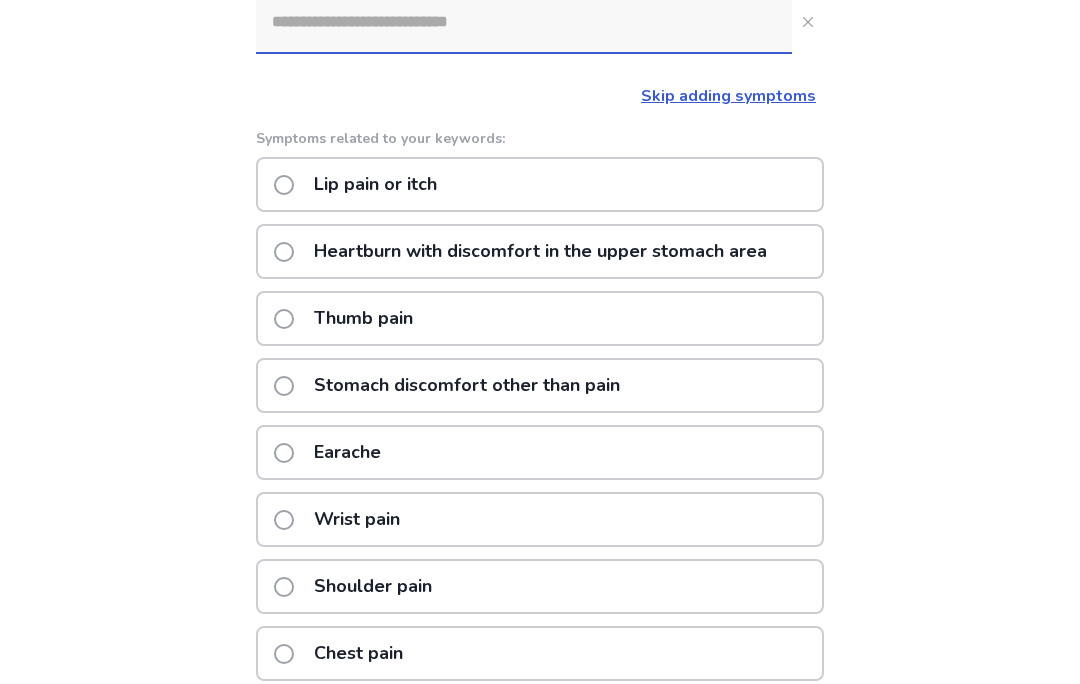 scroll, scrollTop: 0, scrollLeft: 0, axis: both 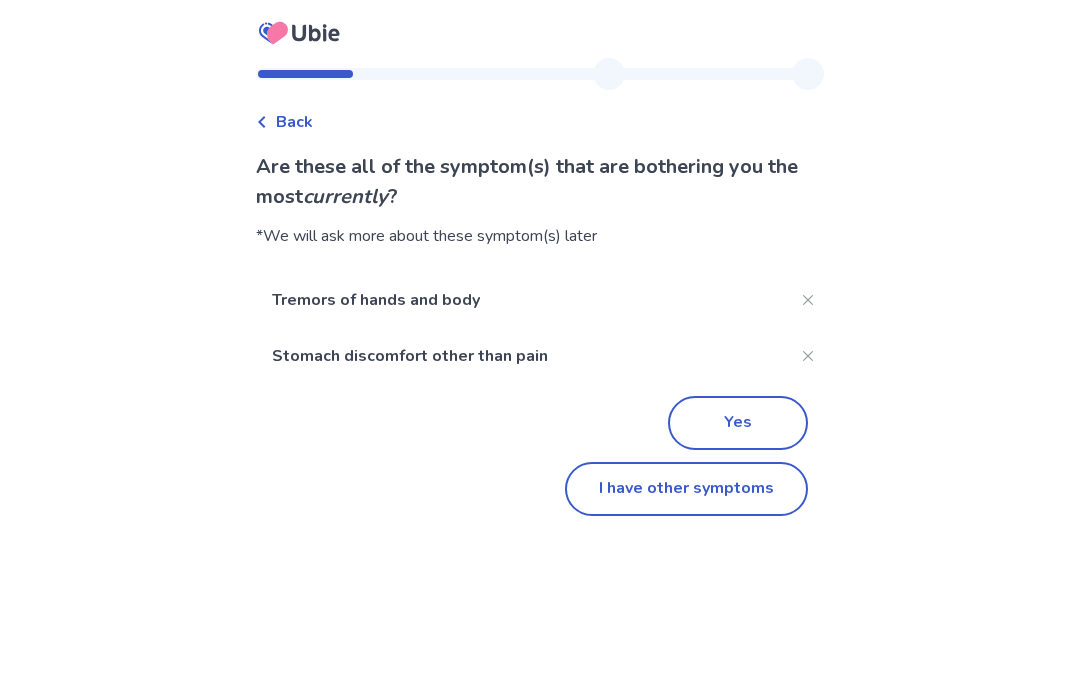 click on "I have other symptoms" 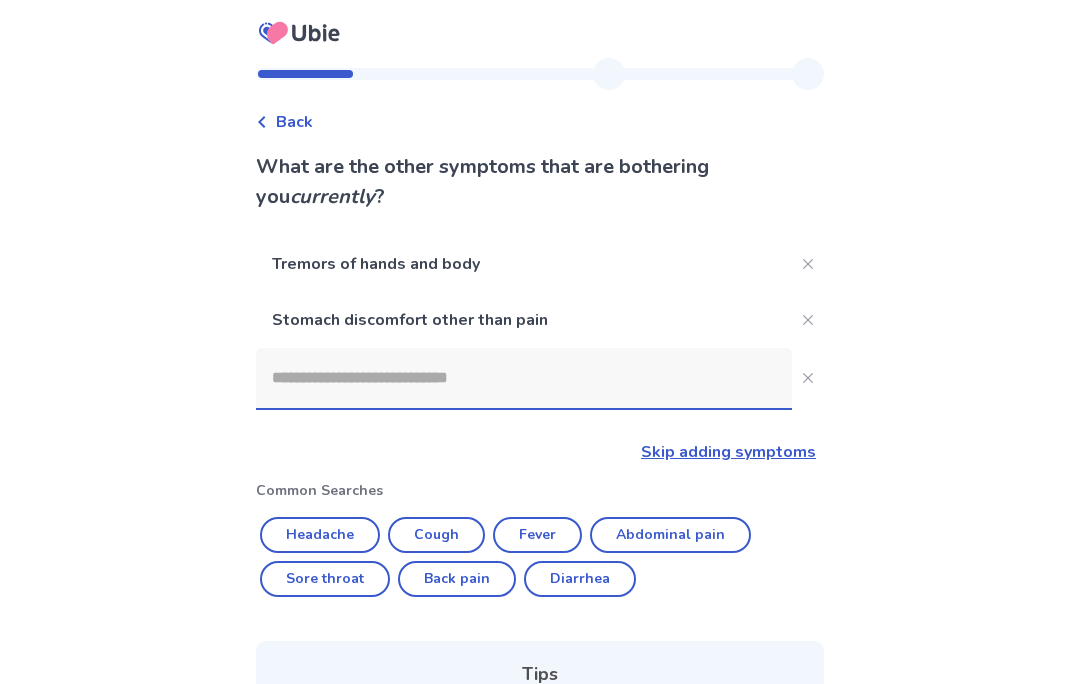 scroll, scrollTop: 328, scrollLeft: 0, axis: vertical 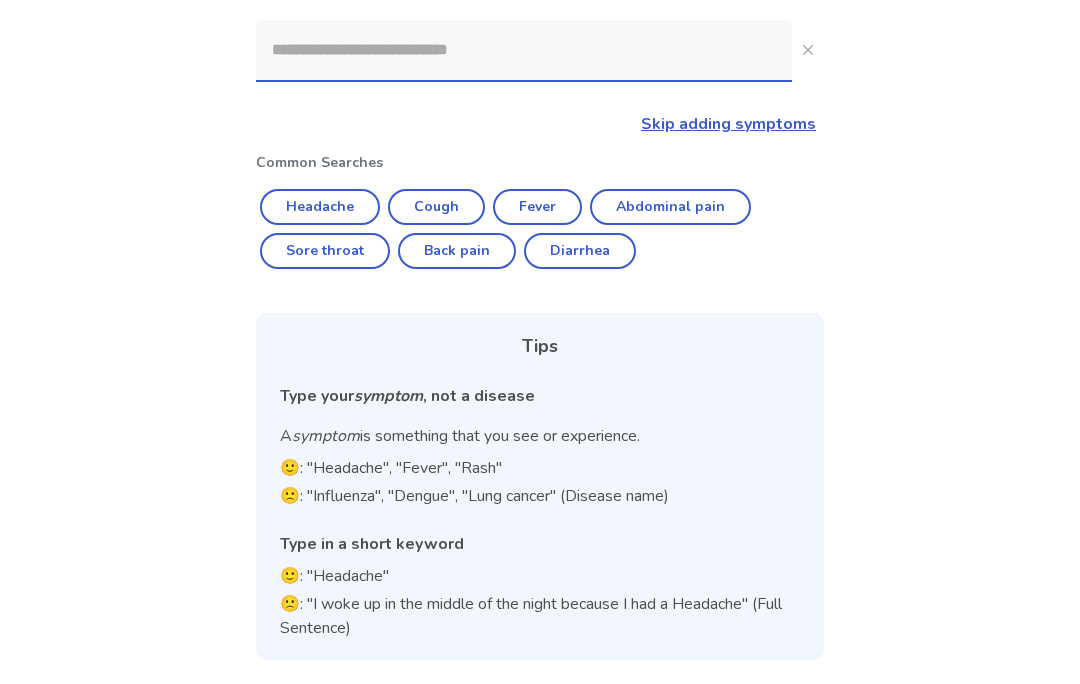 click 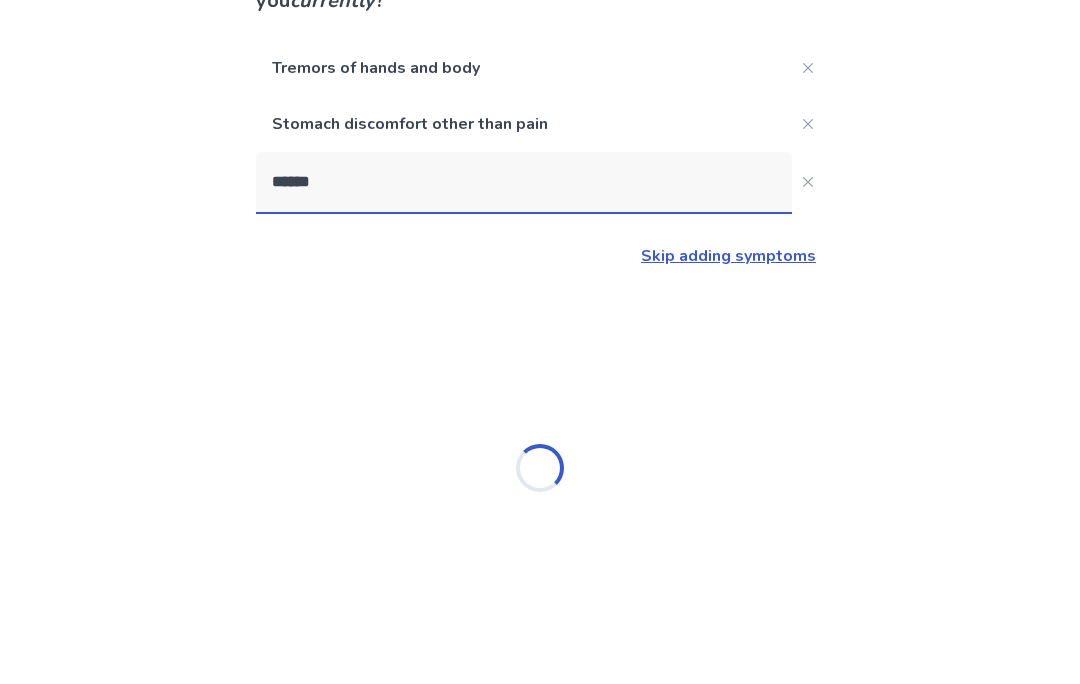 scroll, scrollTop: 117, scrollLeft: 0, axis: vertical 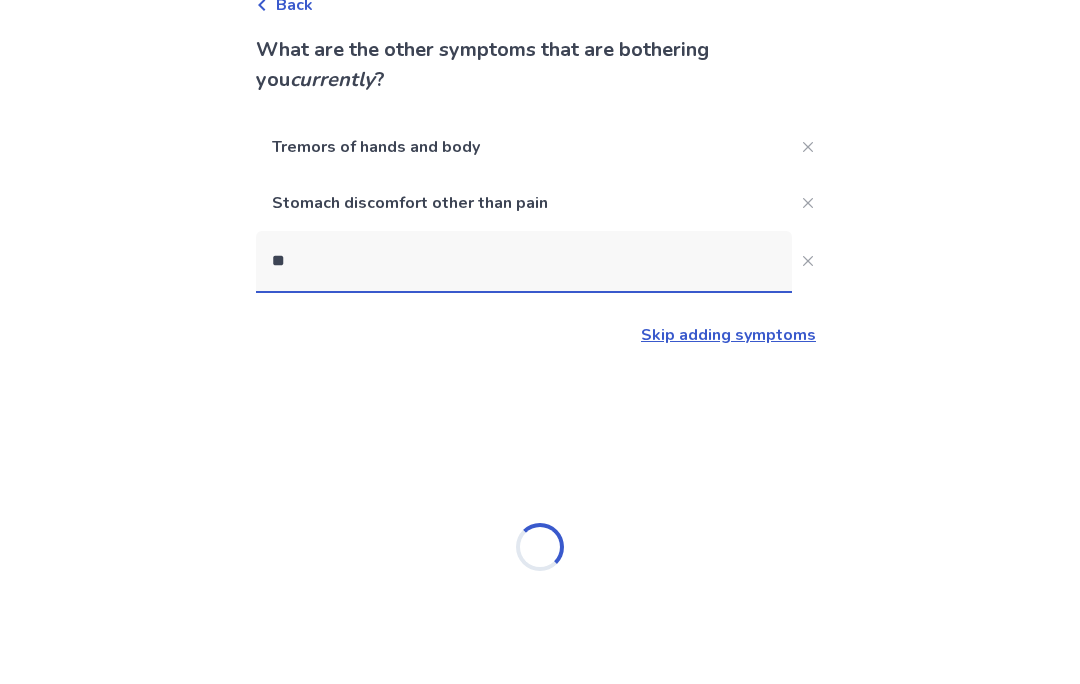 type on "*" 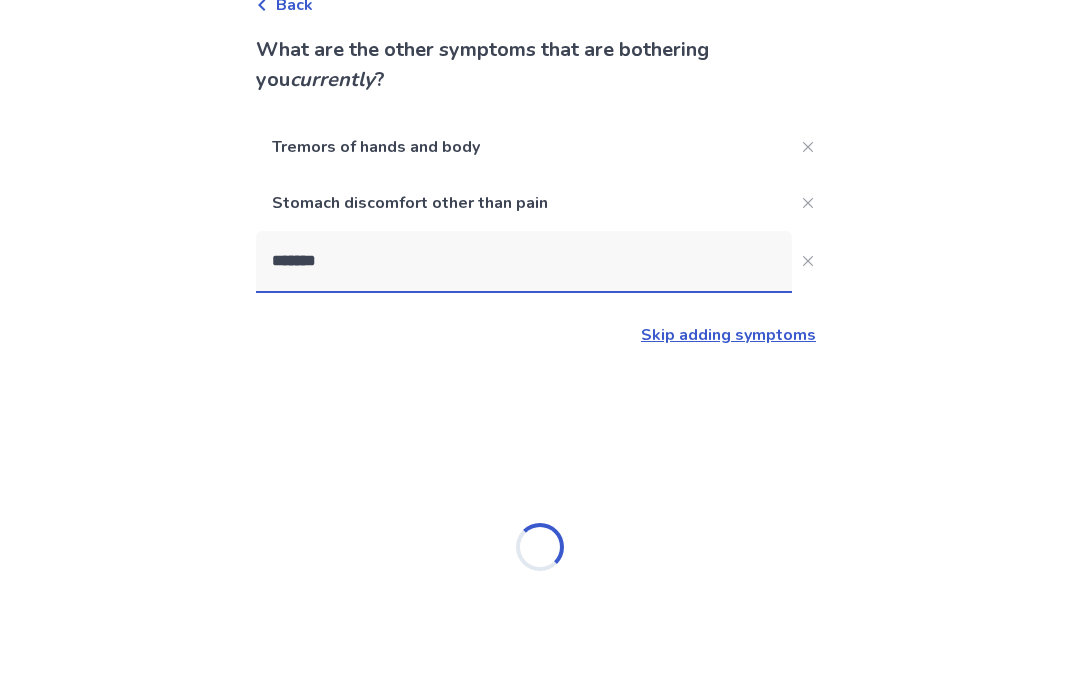 type on "********" 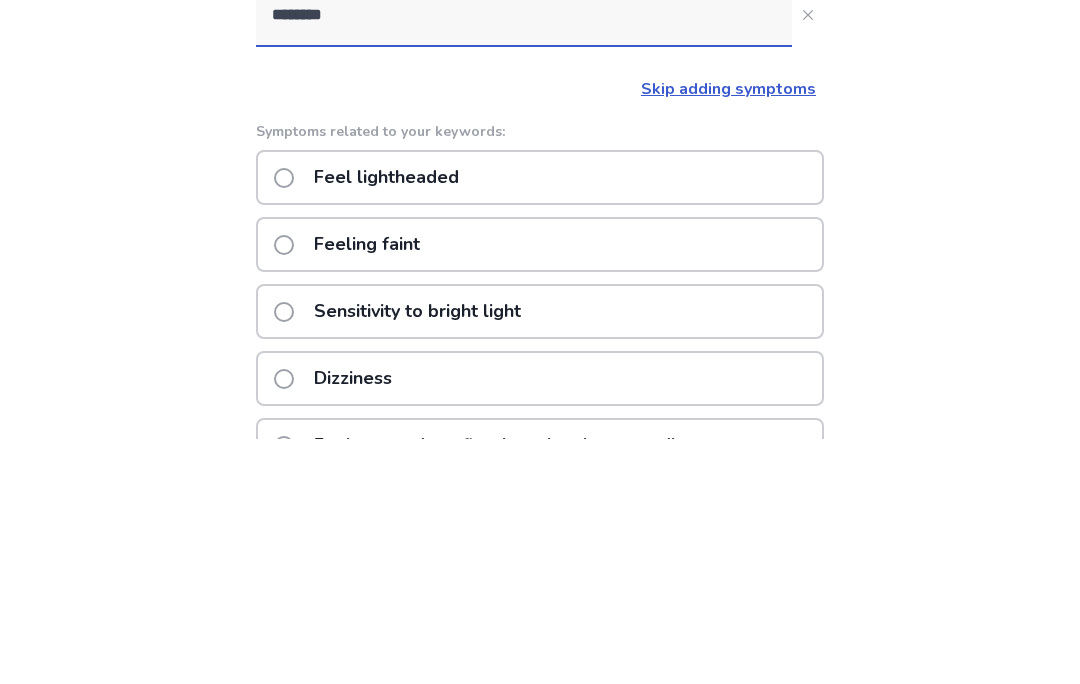 click on "Feeling faint" 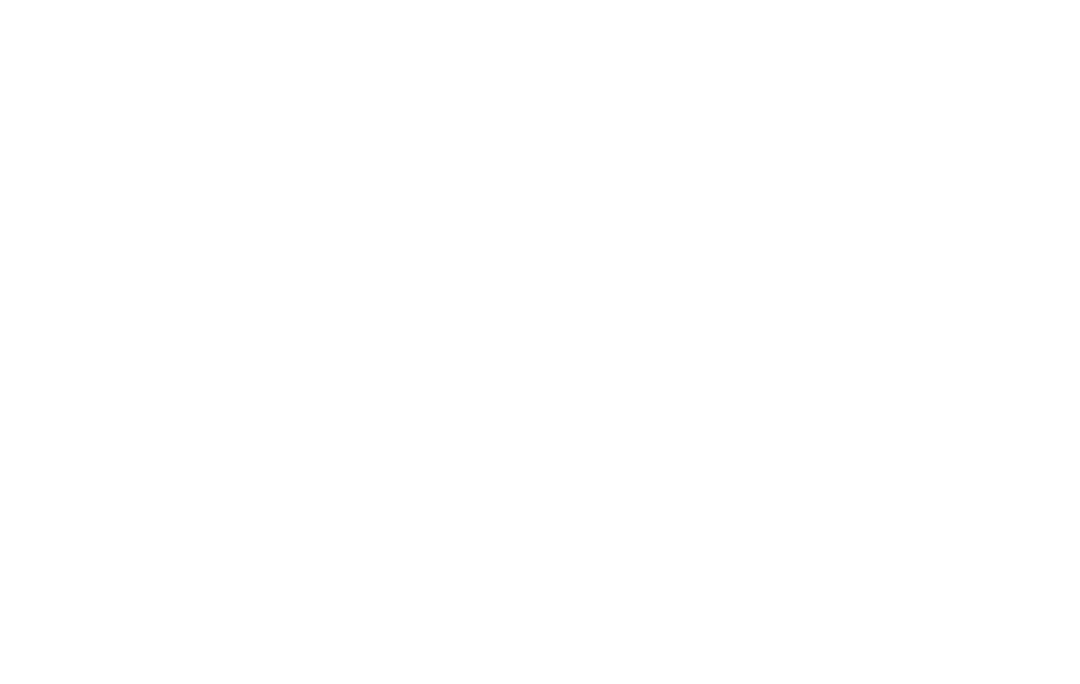 scroll, scrollTop: 0, scrollLeft: 0, axis: both 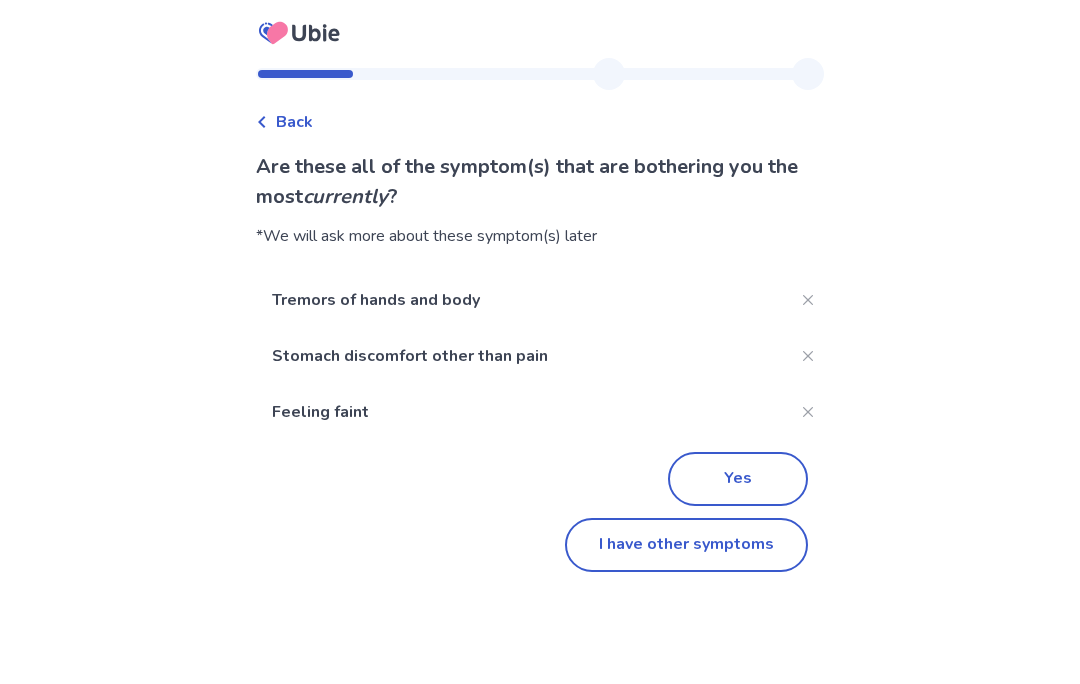 click on "Yes" 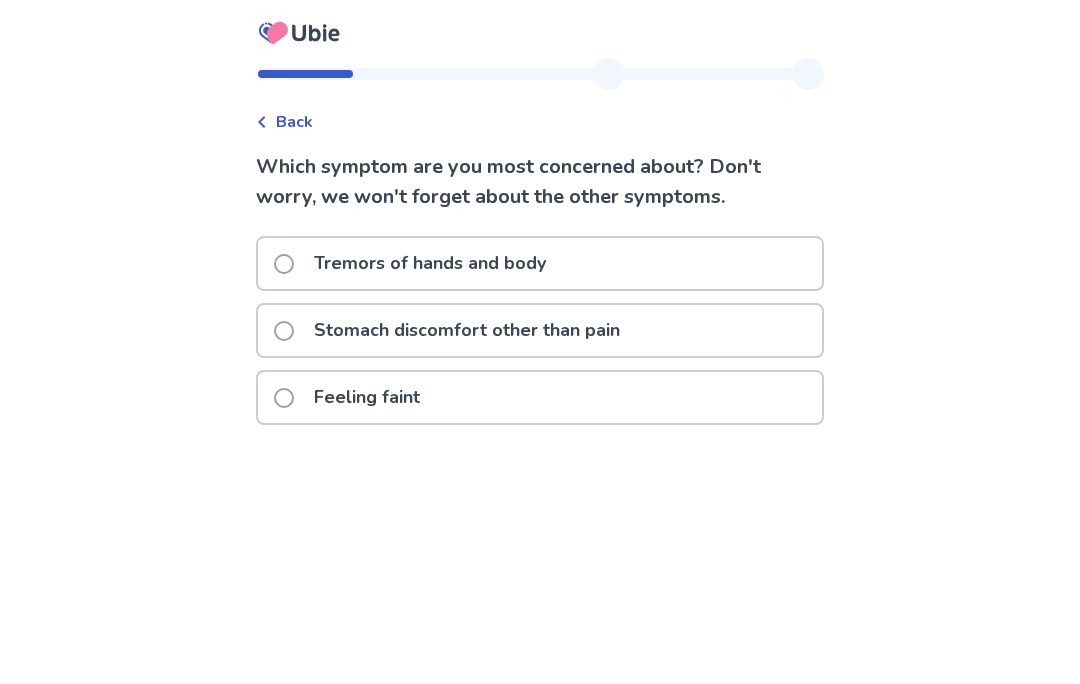 click on "Feeling faint" 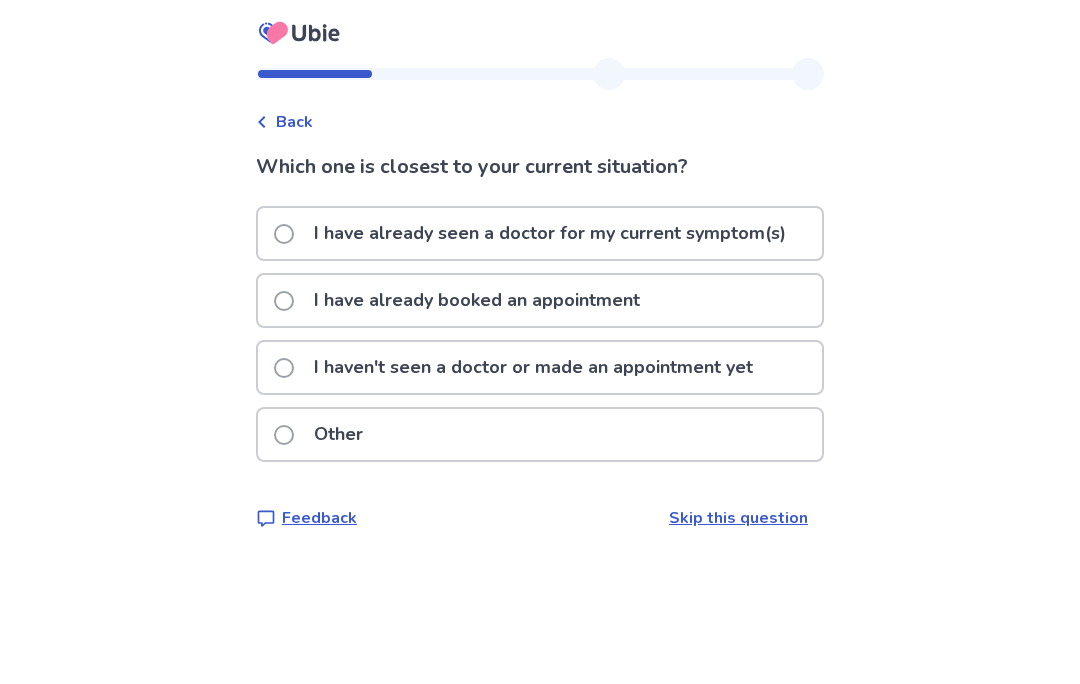 click on "I haven't seen a doctor or made an appointment yet" at bounding box center (533, 367) 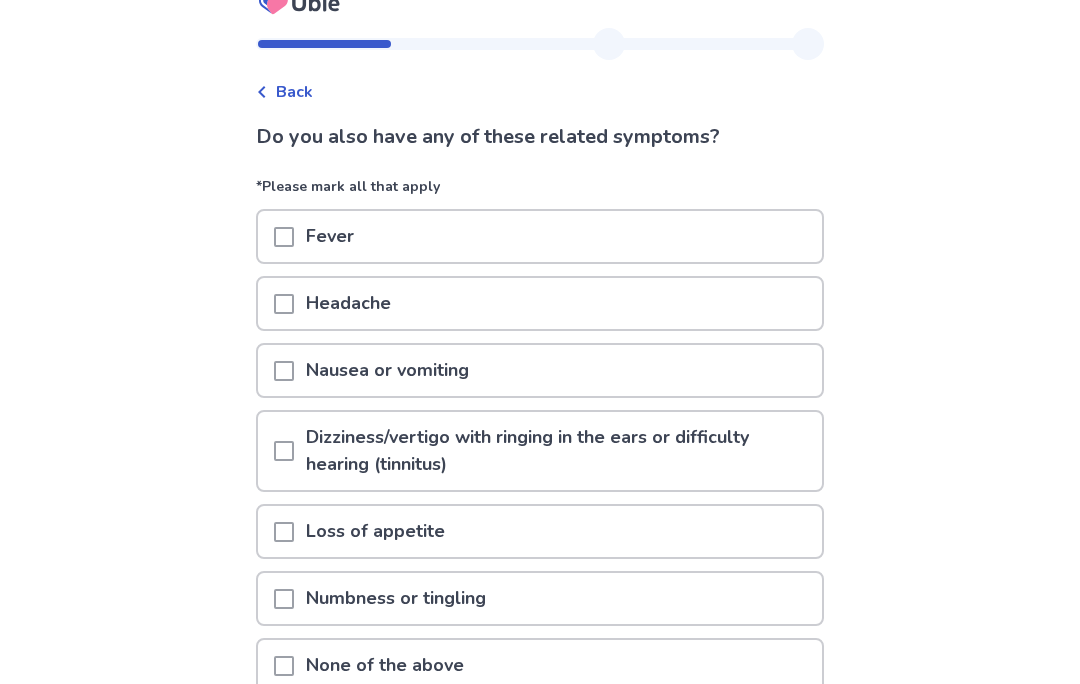 scroll, scrollTop: 39, scrollLeft: 0, axis: vertical 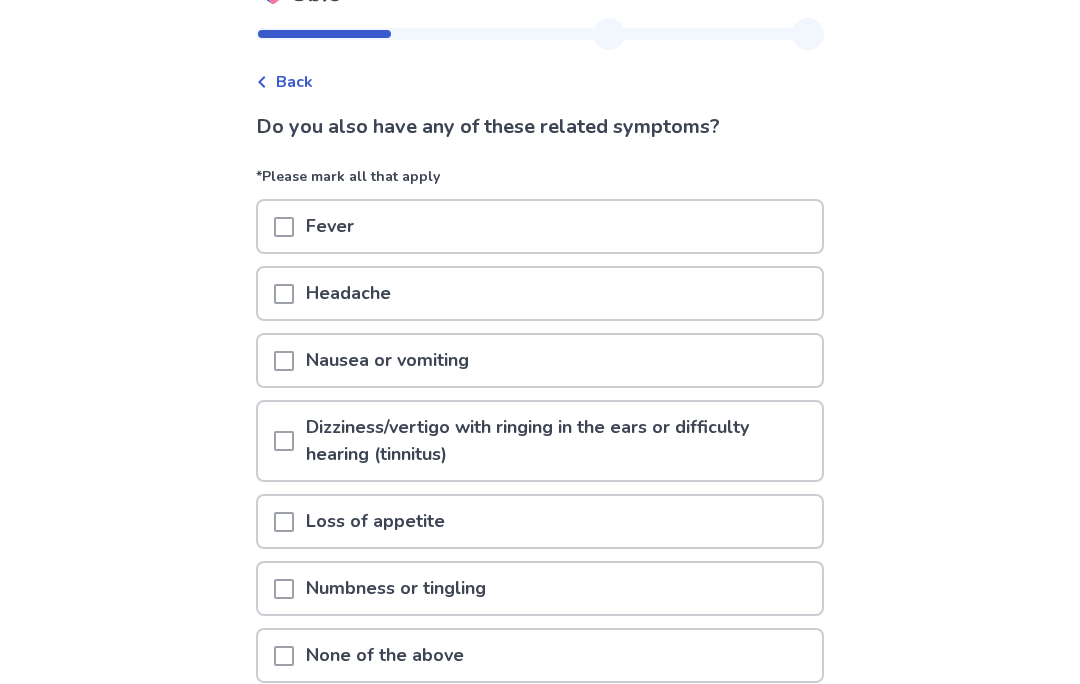 click on "Headache" at bounding box center [540, 294] 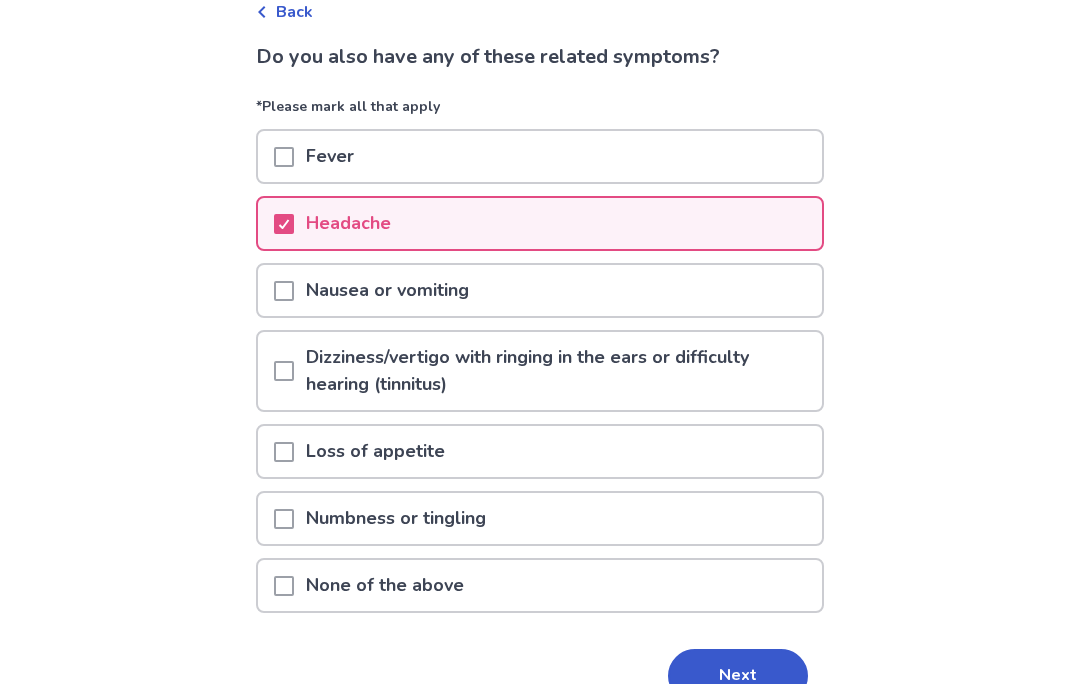 scroll, scrollTop: 130, scrollLeft: 0, axis: vertical 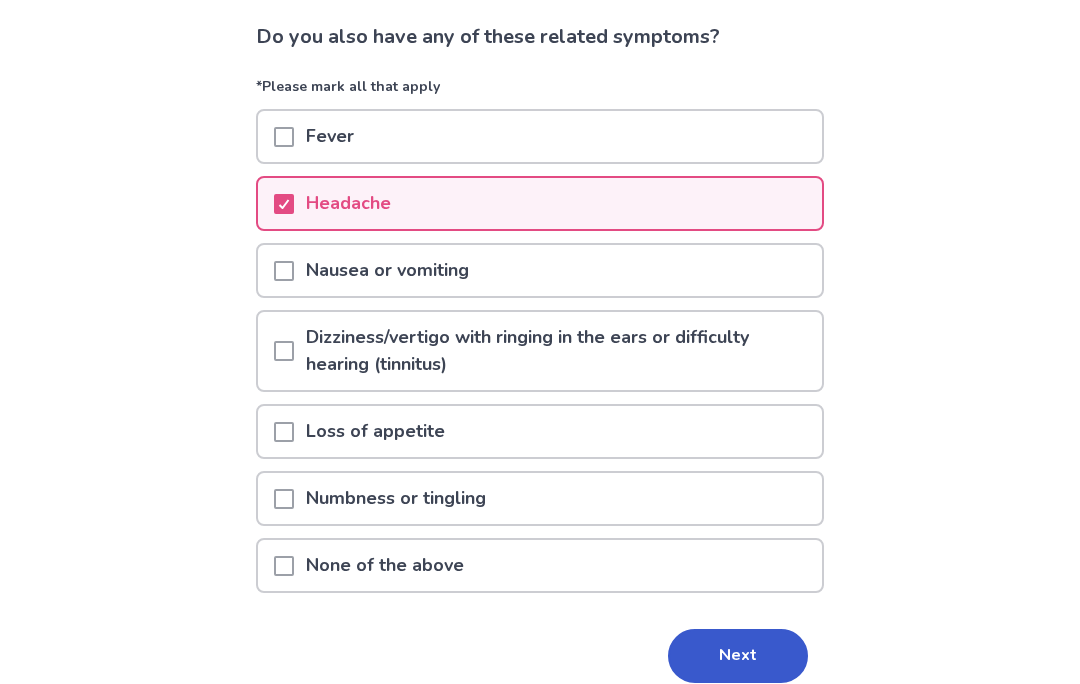 click on "Next" at bounding box center [738, 656] 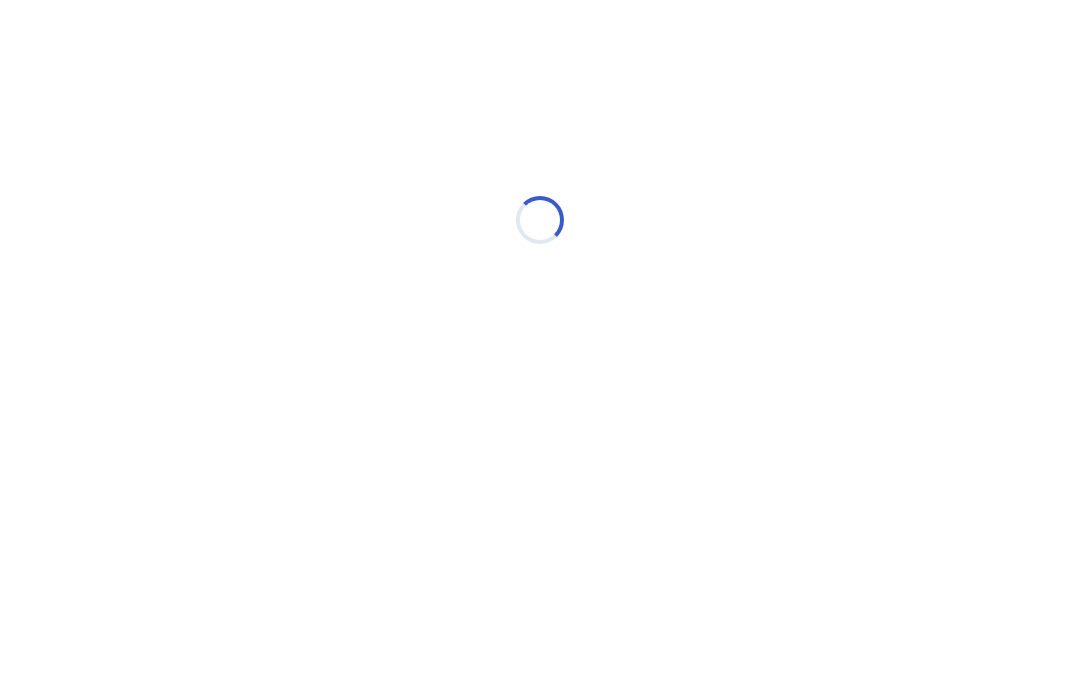 select on "*" 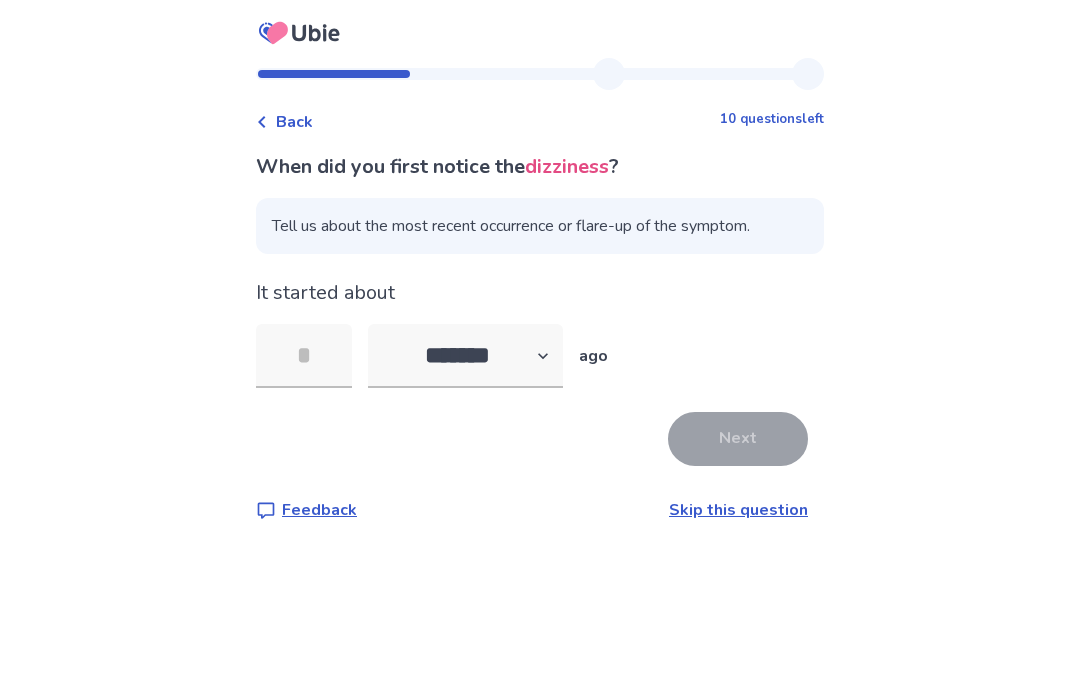 click at bounding box center (304, 356) 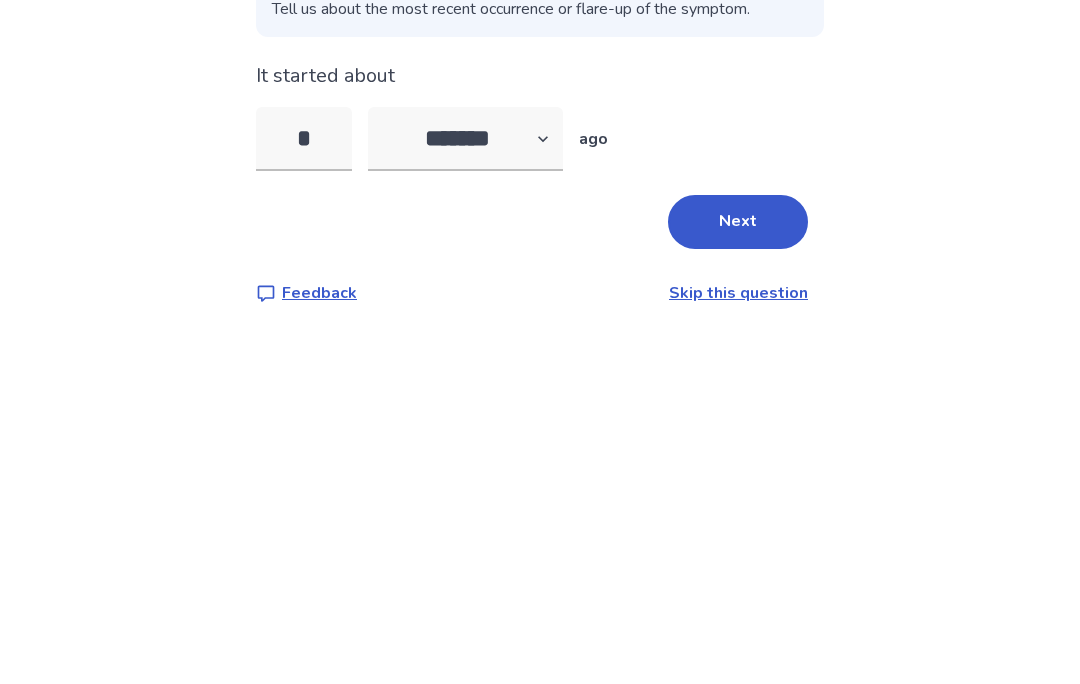 type on "*" 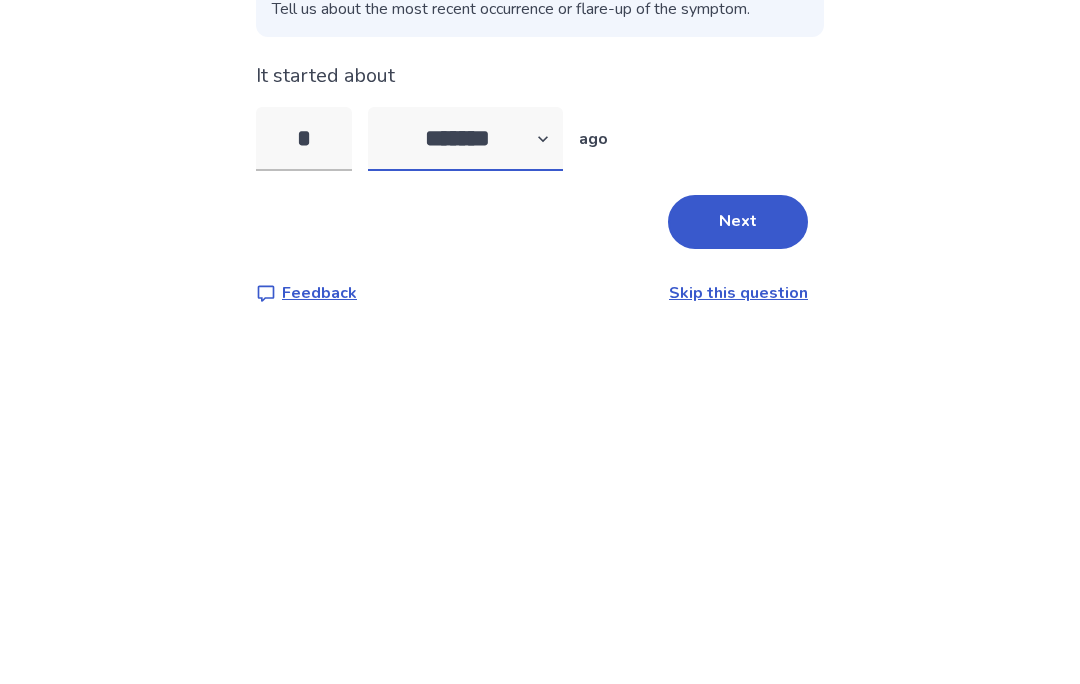 click on "******* ****** ******* ******** *******" at bounding box center [465, 356] 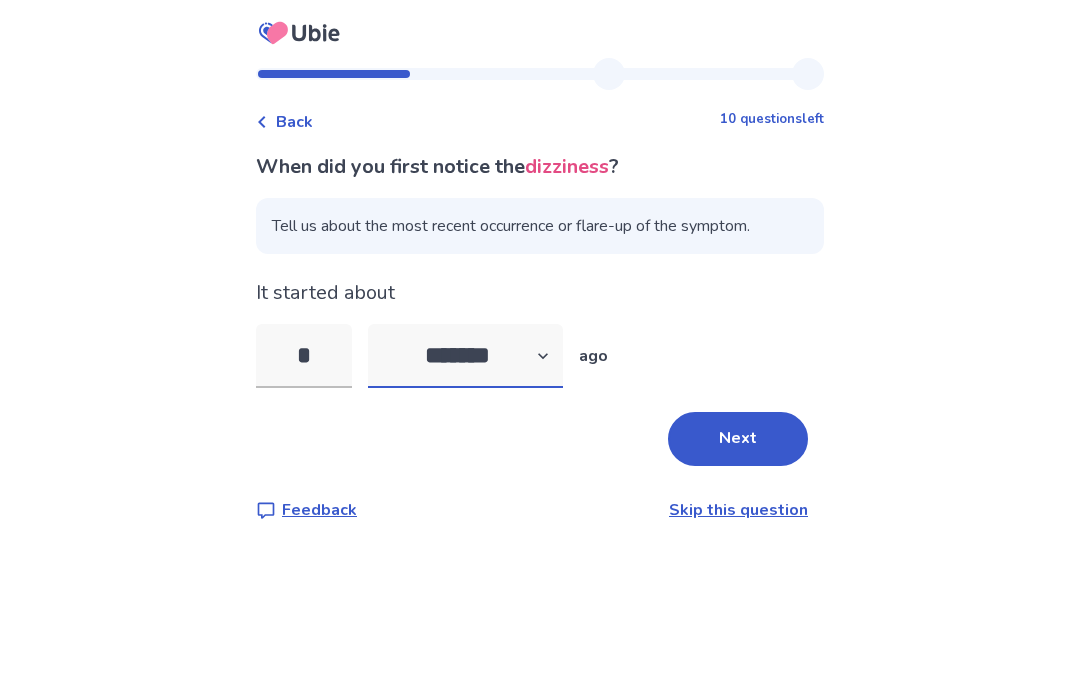 select on "*" 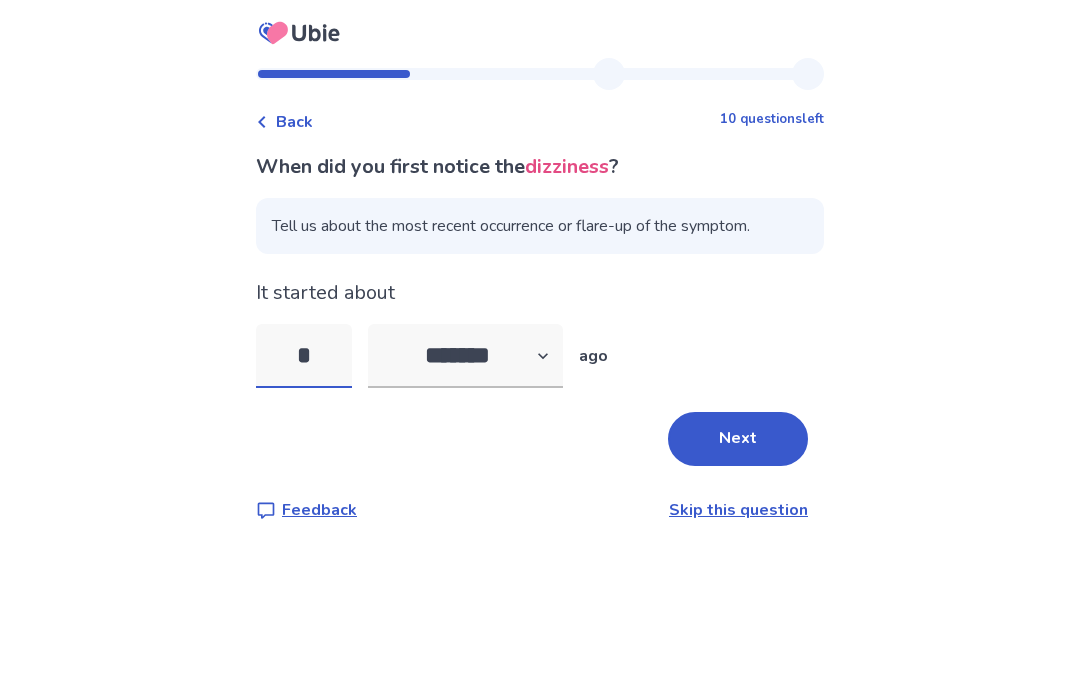 click on "*" at bounding box center [304, 356] 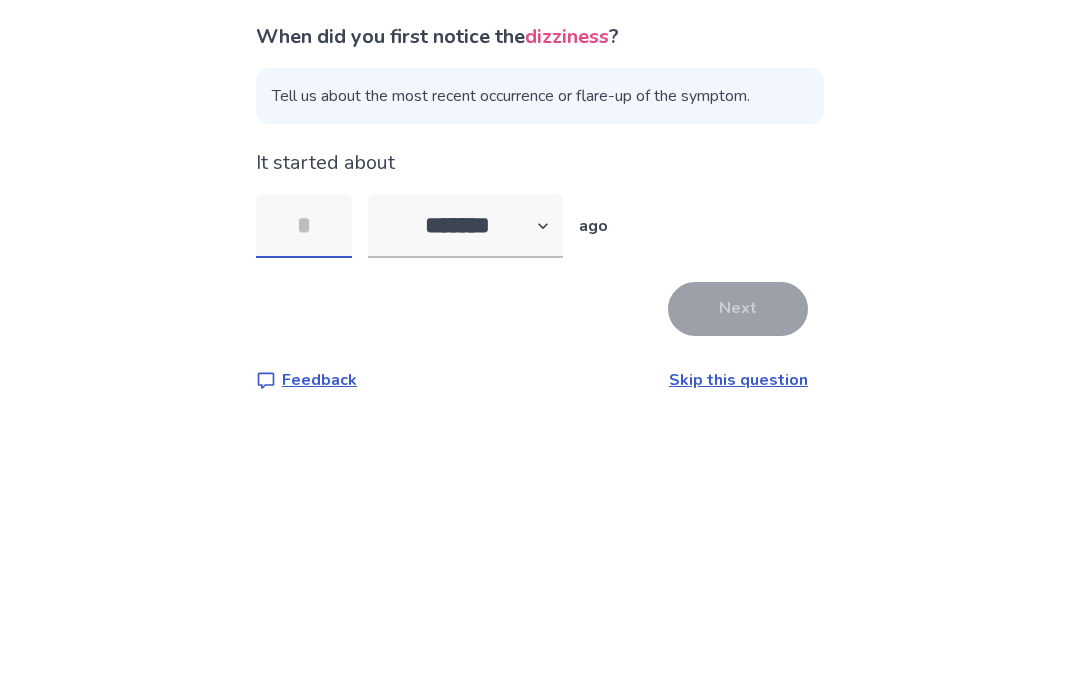 type on "*" 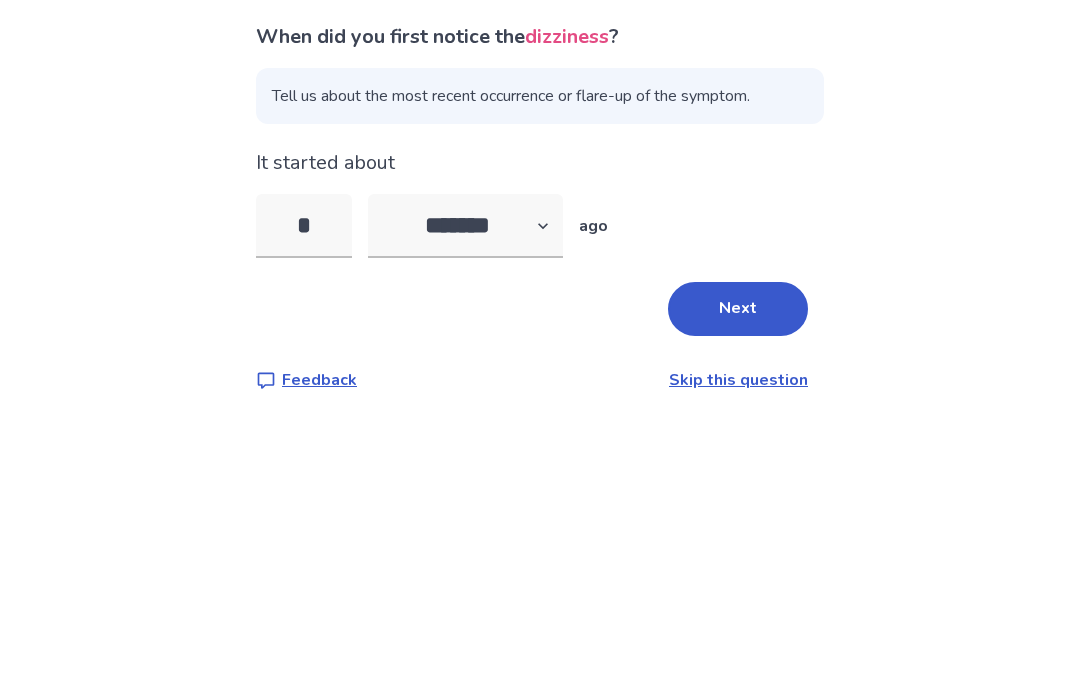 click on "Next" at bounding box center [738, 439] 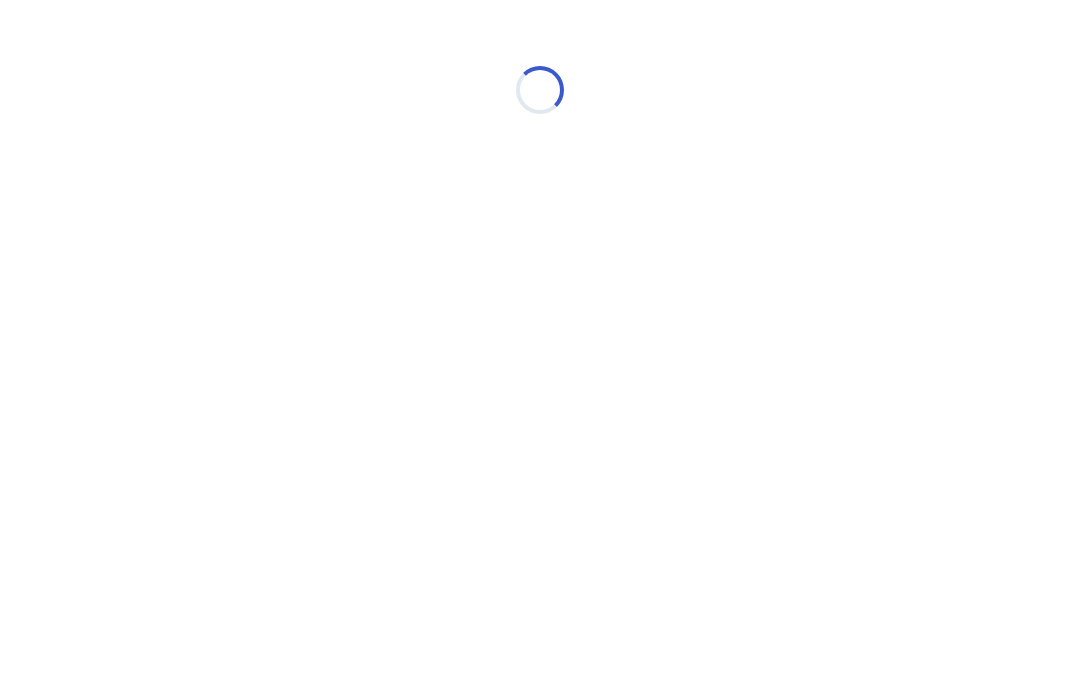scroll, scrollTop: 0, scrollLeft: 0, axis: both 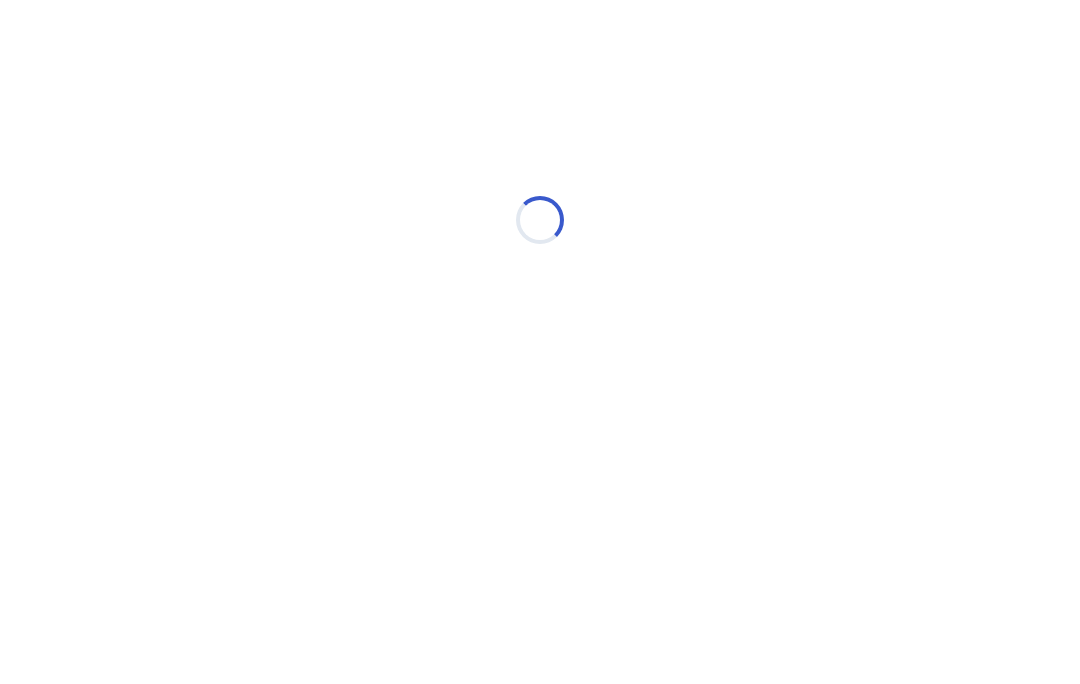 select on "*" 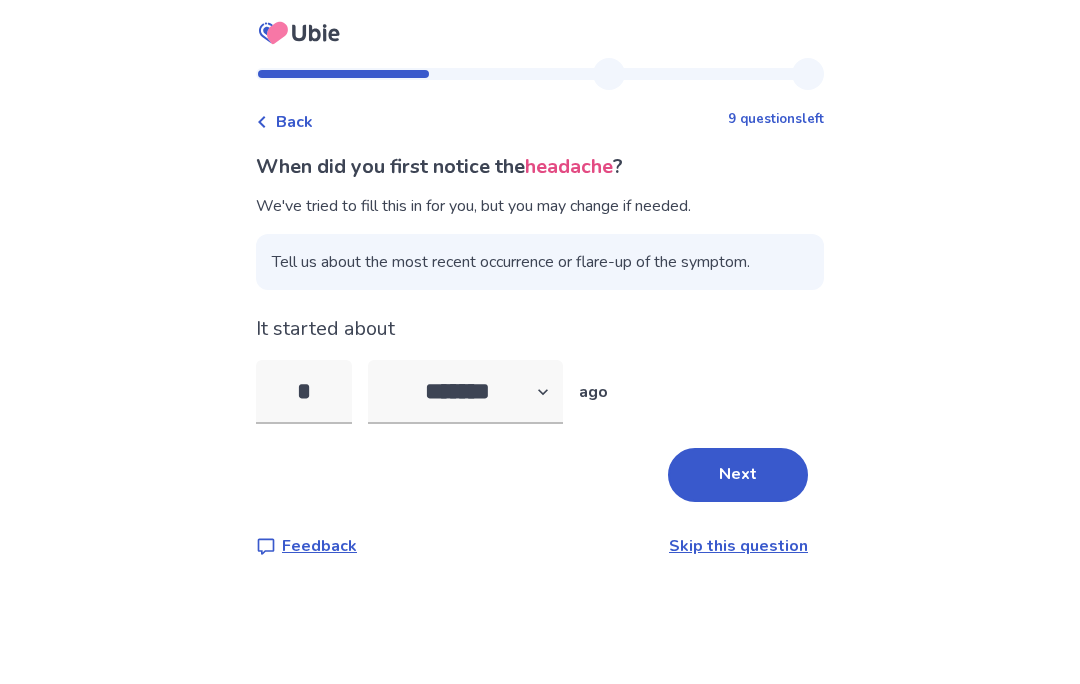 click on "Next" at bounding box center (738, 475) 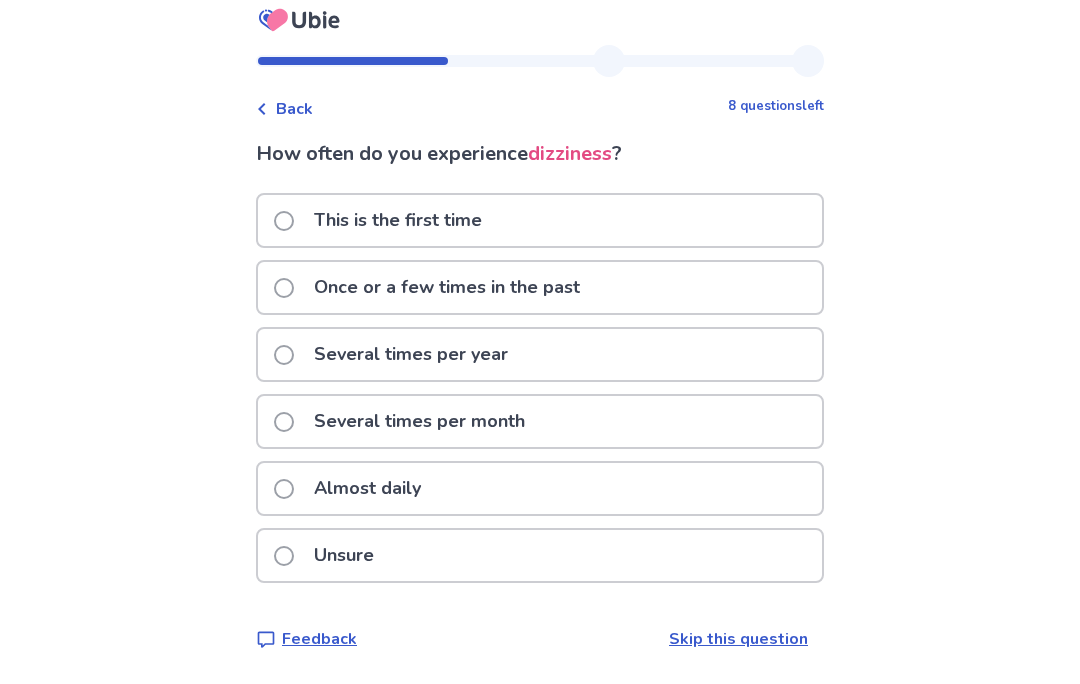 scroll, scrollTop: 87, scrollLeft: 0, axis: vertical 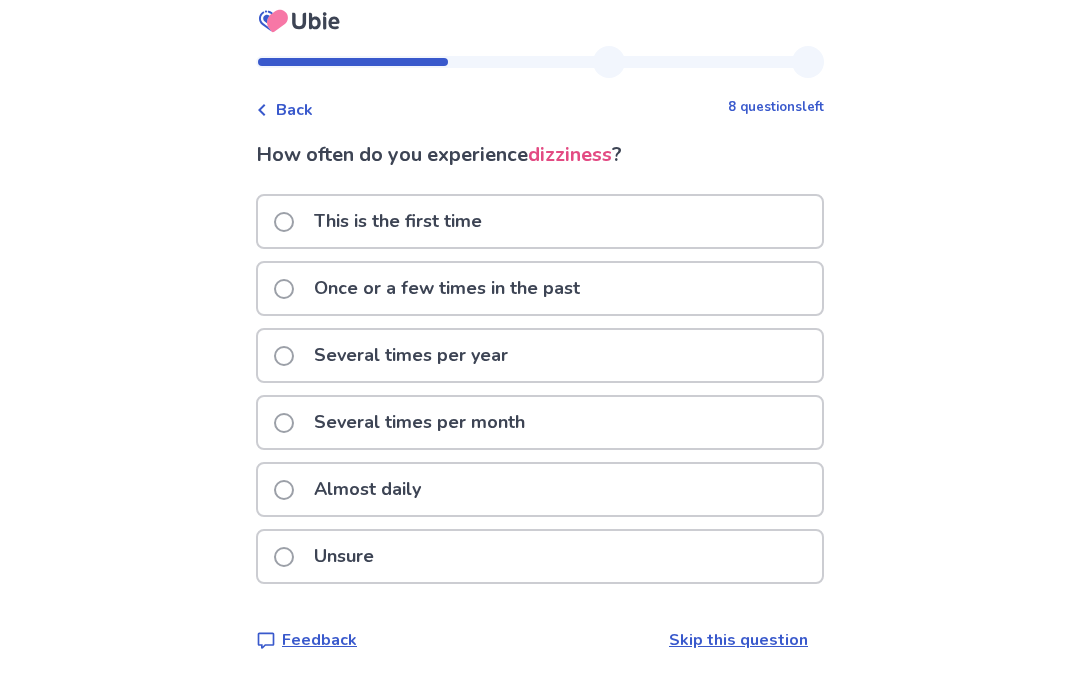 click on "Once or a few times in the past" at bounding box center [540, 288] 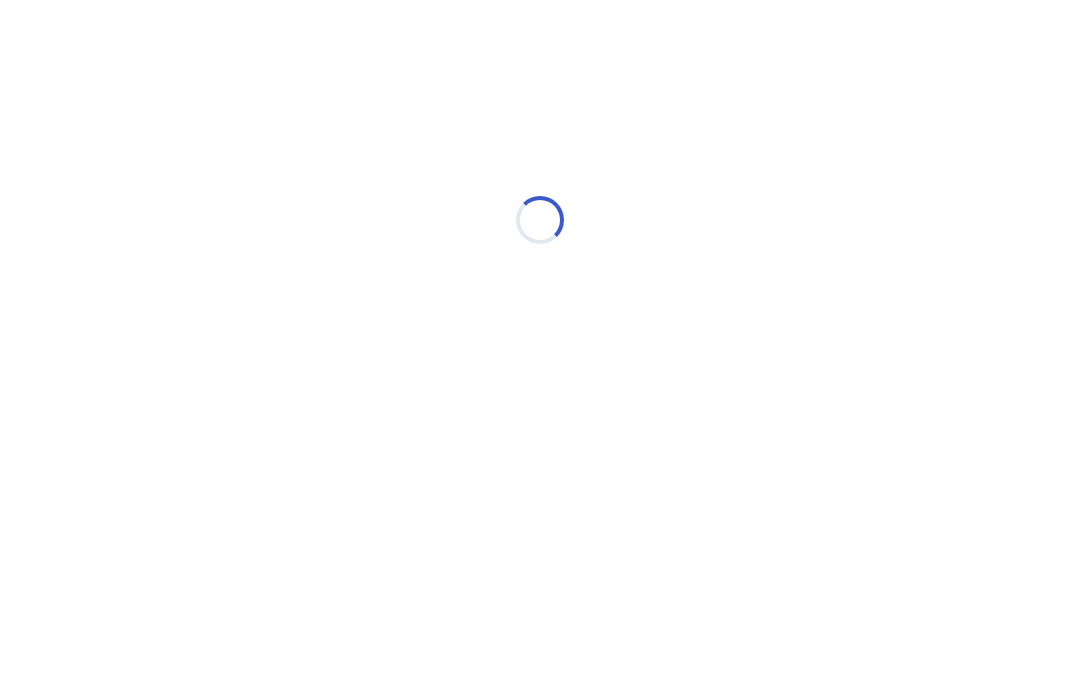 scroll, scrollTop: 0, scrollLeft: 0, axis: both 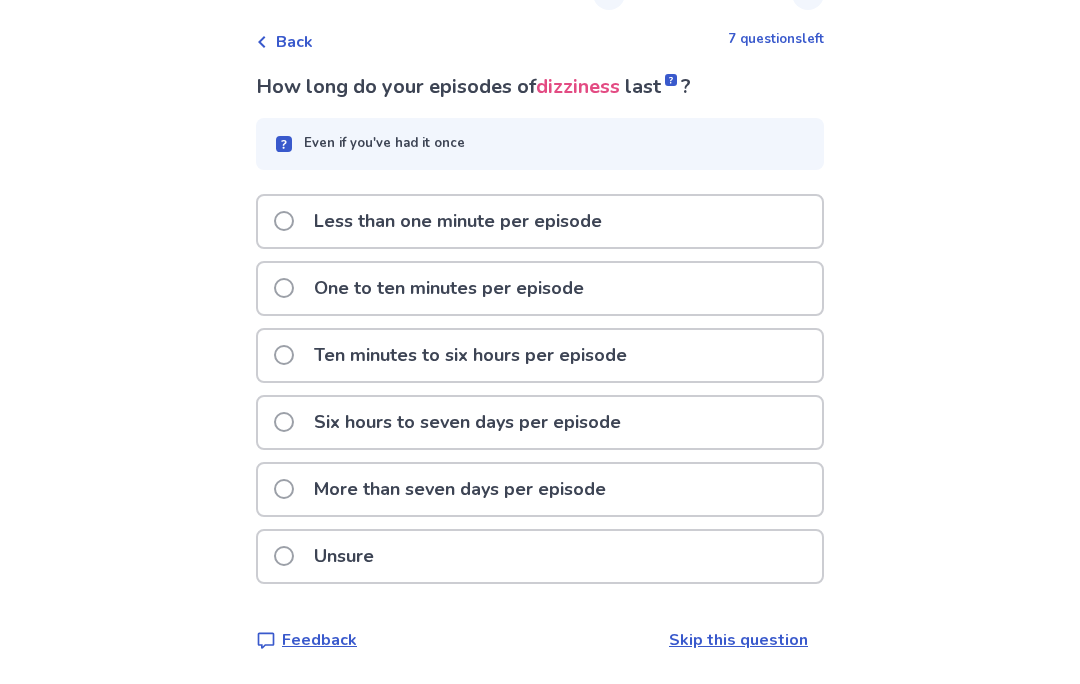 click on "Ten minutes to six hours per episode" at bounding box center [540, 355] 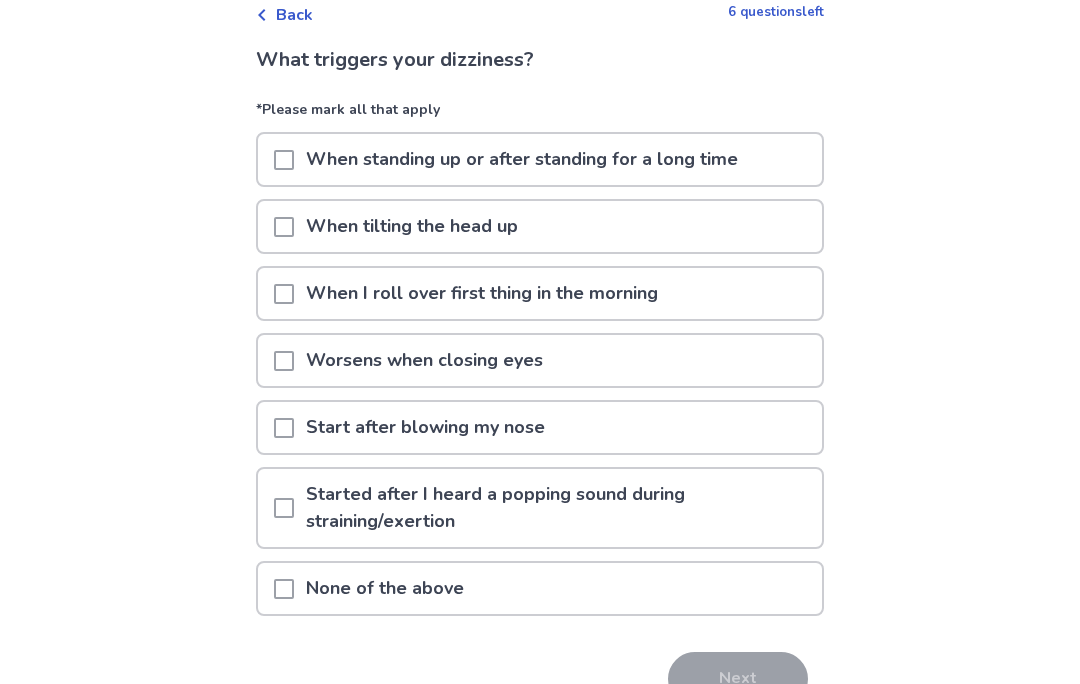 scroll, scrollTop: 130, scrollLeft: 0, axis: vertical 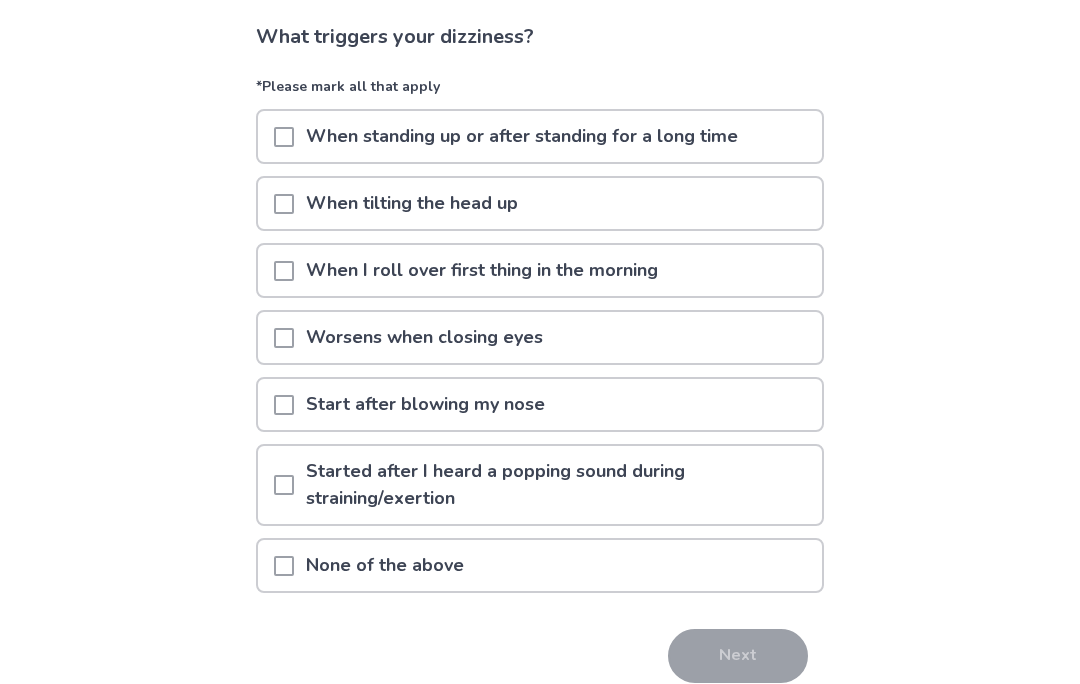 click on "None of the above" at bounding box center [540, 565] 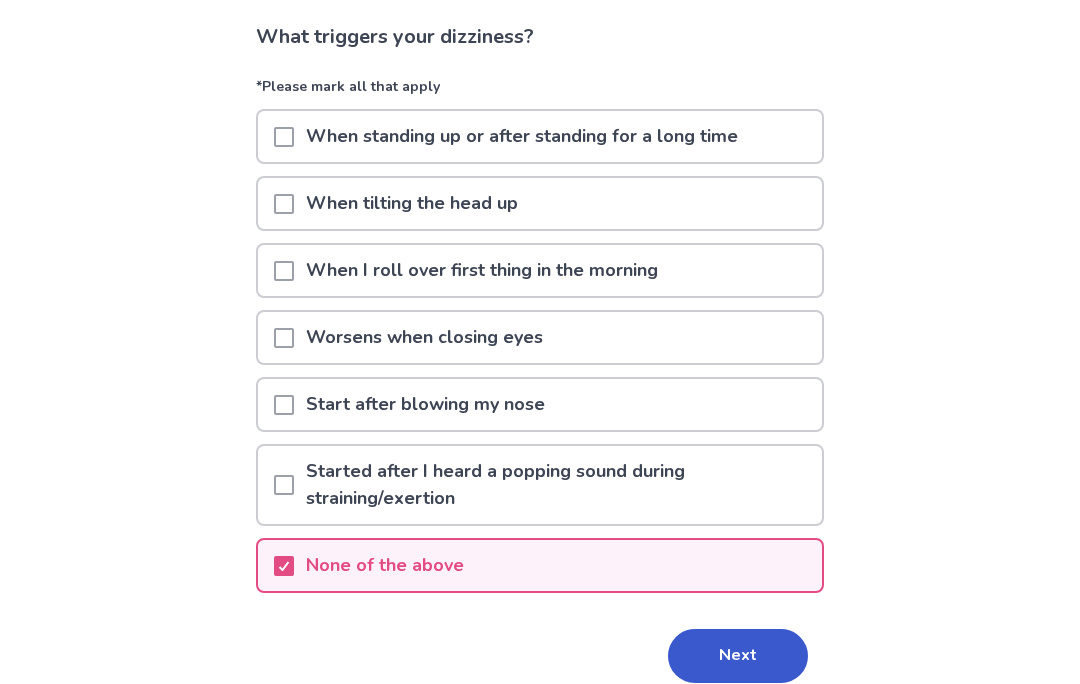 click on "Next" at bounding box center (738, 656) 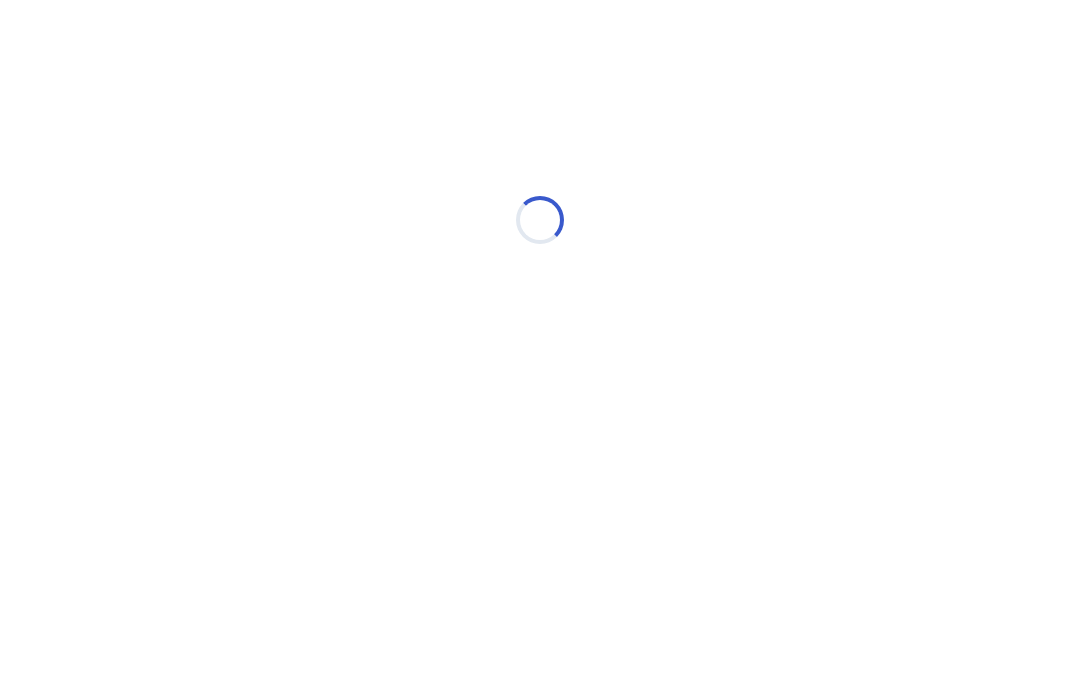 scroll, scrollTop: 0, scrollLeft: 0, axis: both 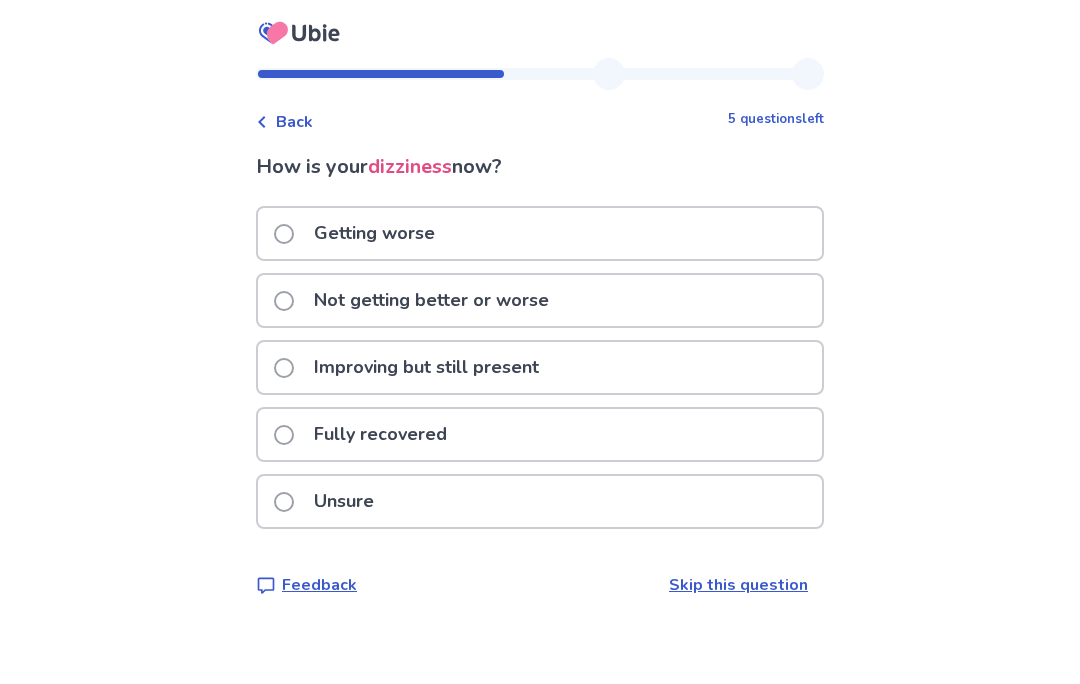 click on "Unsure" at bounding box center (540, 501) 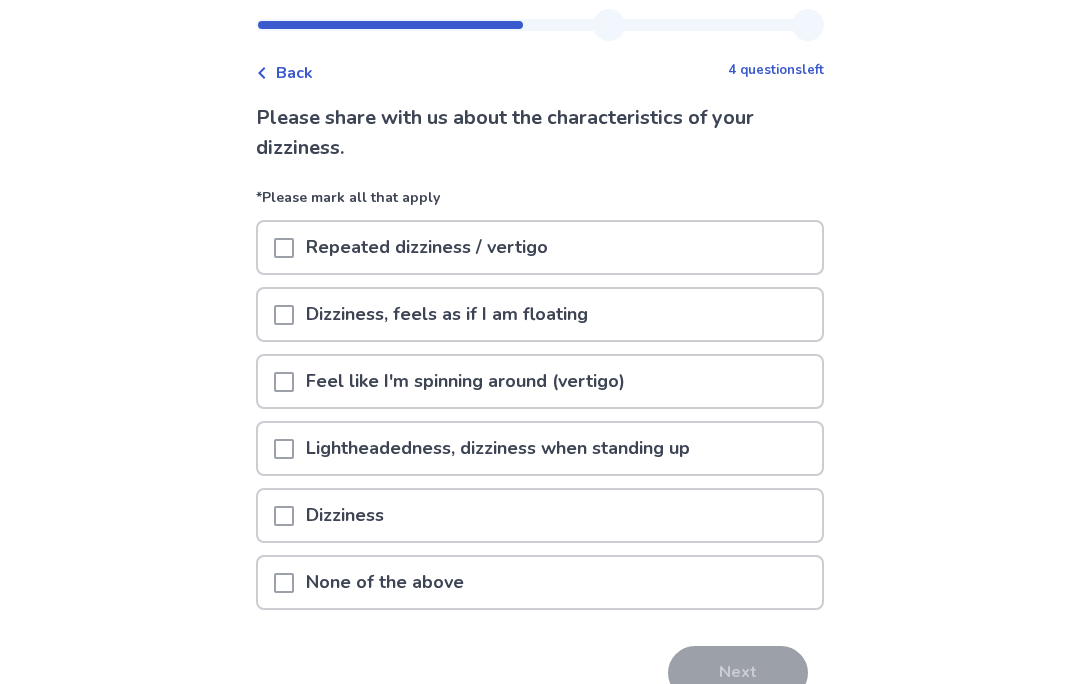 scroll, scrollTop: 49, scrollLeft: 0, axis: vertical 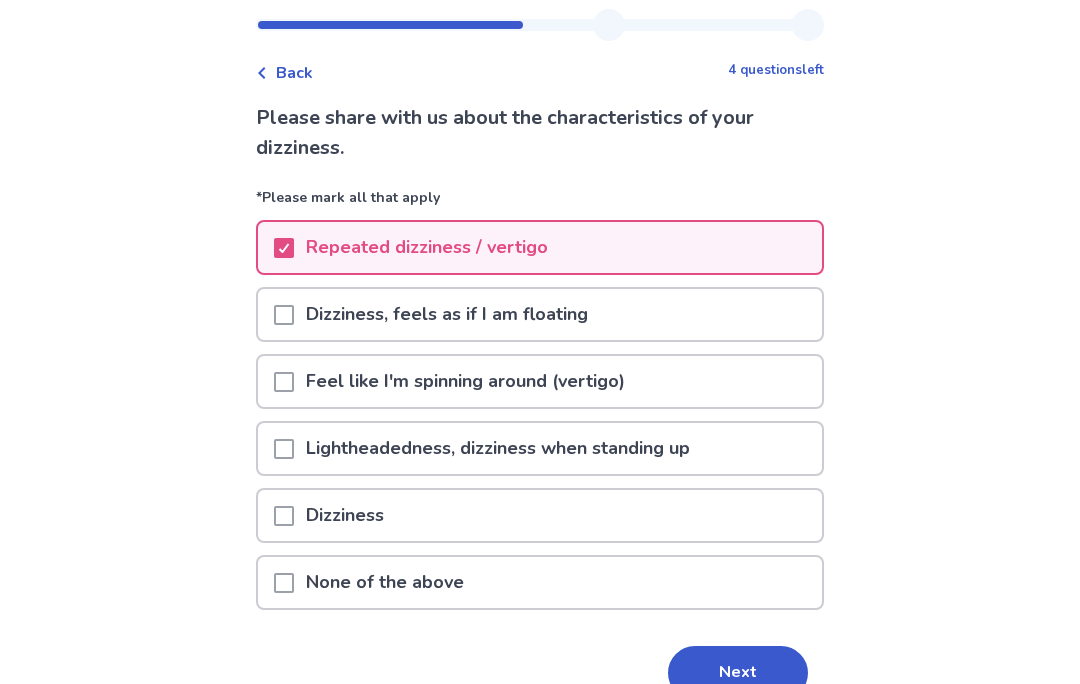 click on "Next" at bounding box center [738, 673] 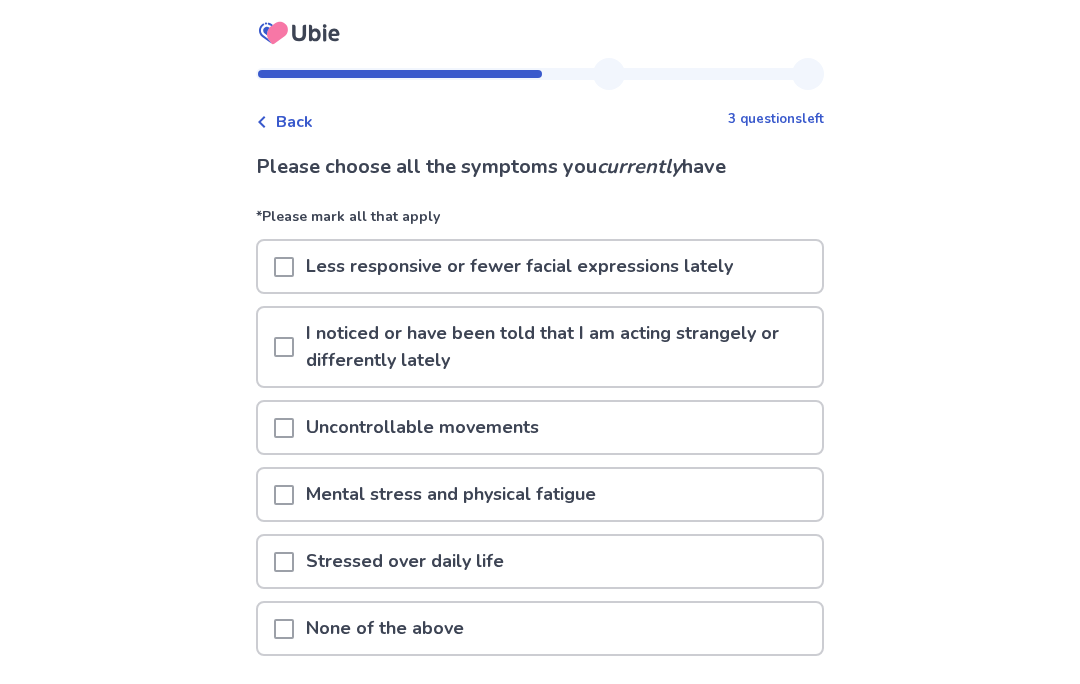 click on "Back" at bounding box center (294, 122) 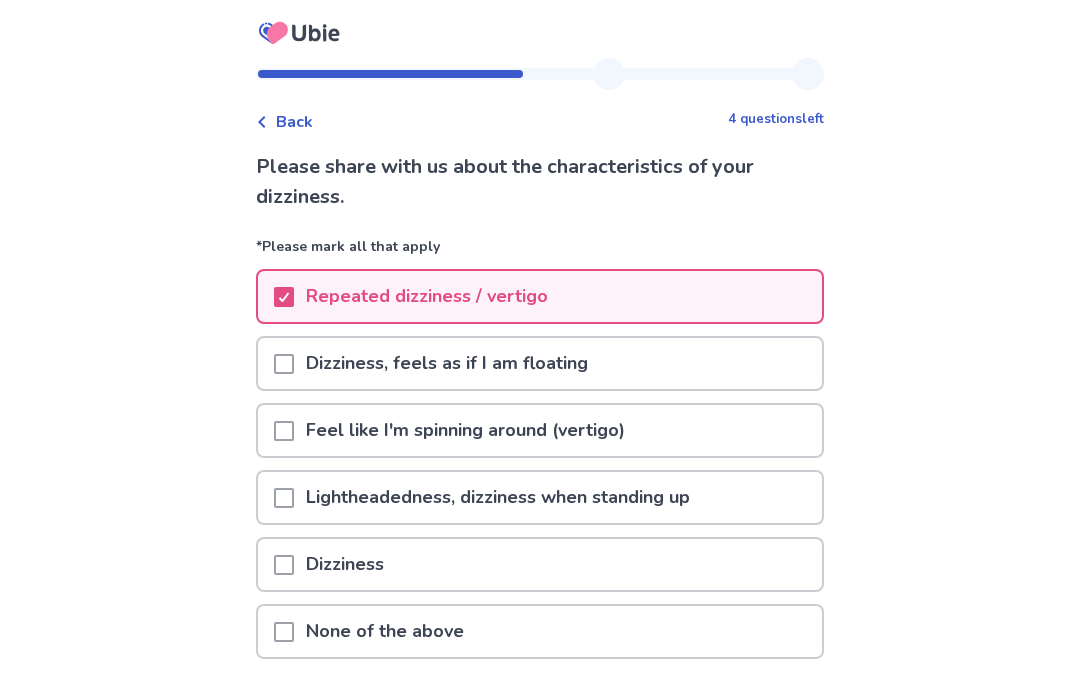 click on "Repeated dizziness / vertigo" at bounding box center (540, 296) 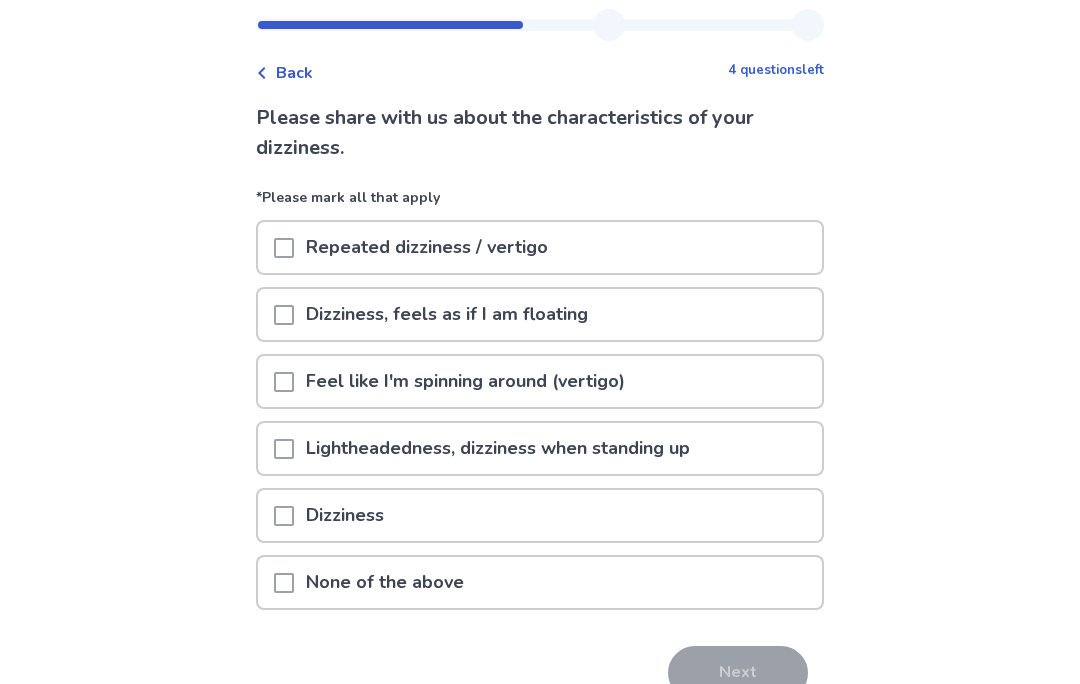 scroll, scrollTop: 66, scrollLeft: 0, axis: vertical 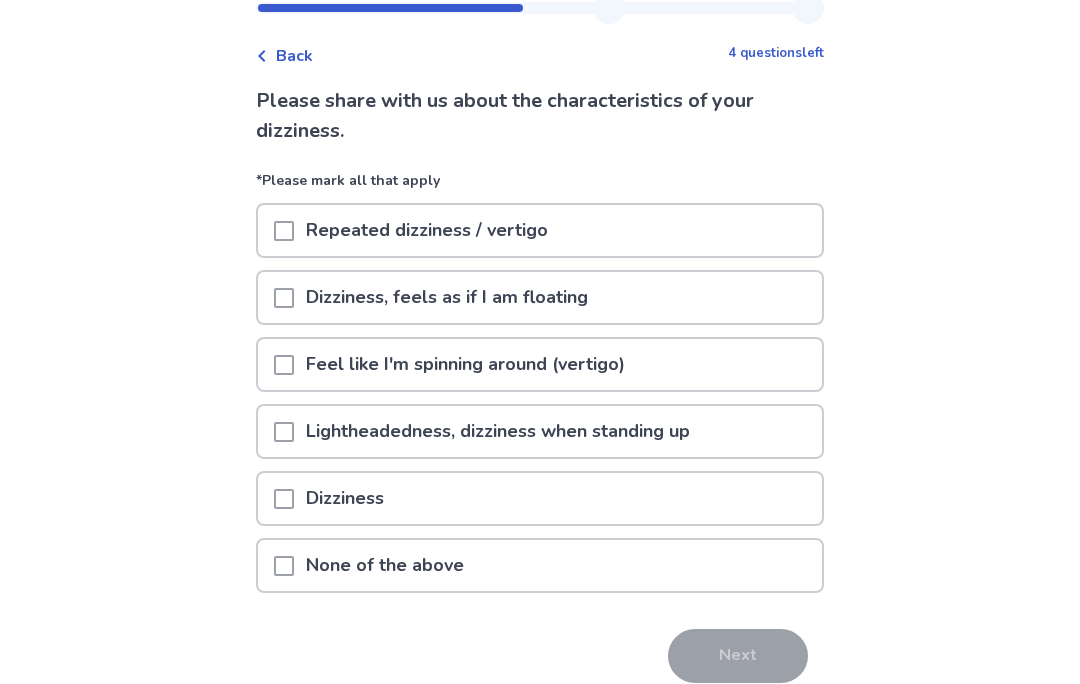 click at bounding box center [284, 498] 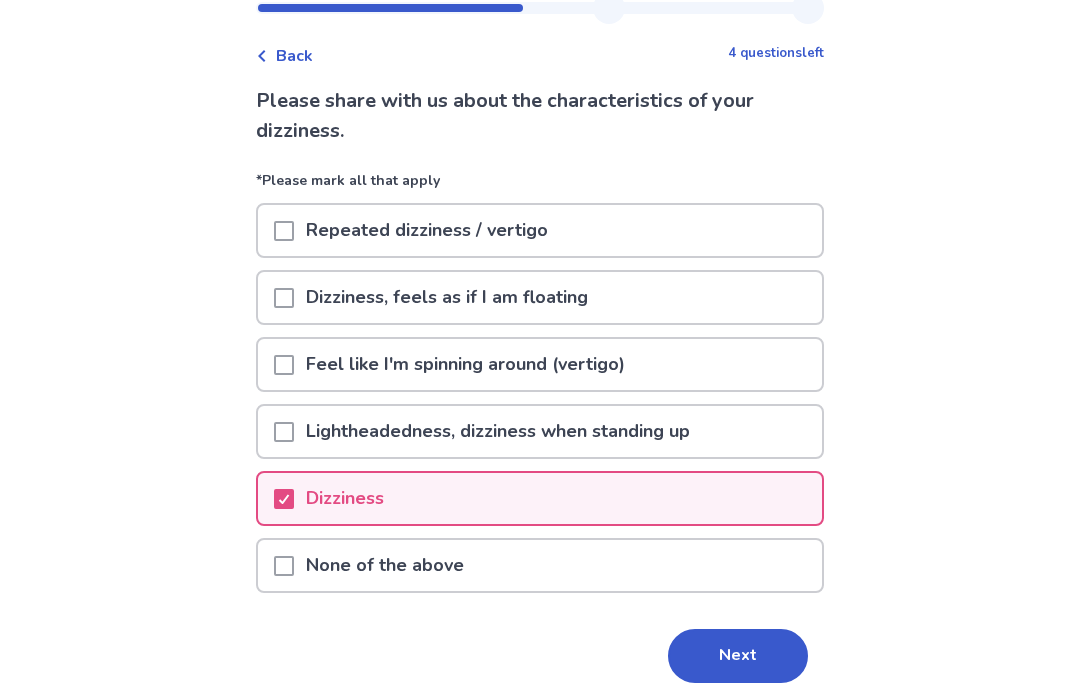 click on "Next" at bounding box center [738, 656] 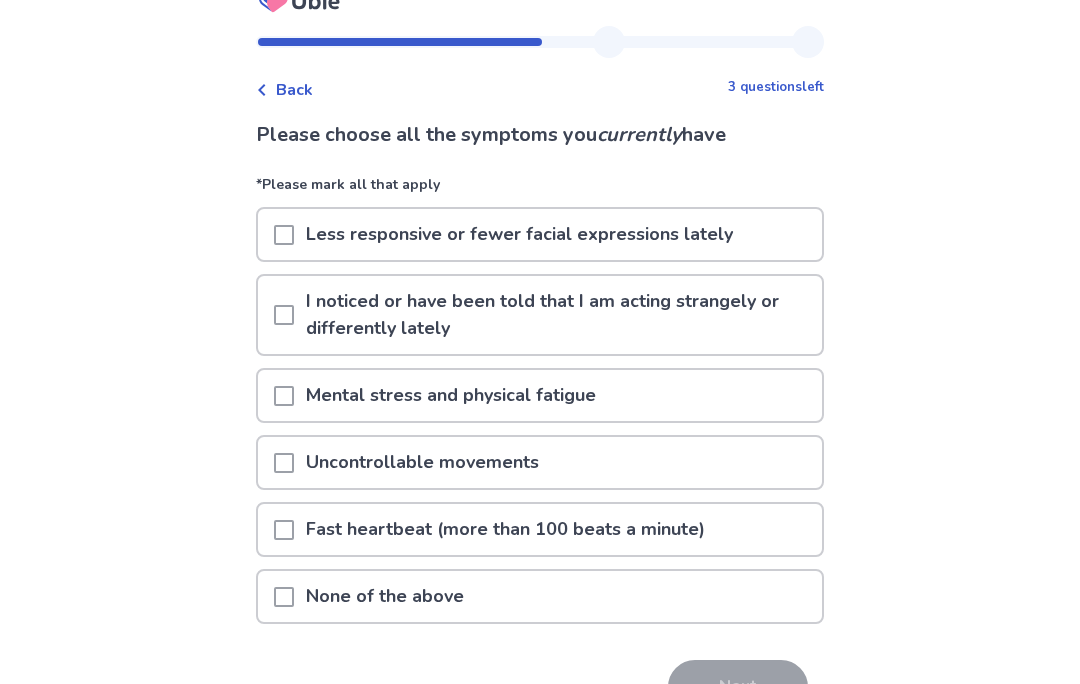scroll, scrollTop: 63, scrollLeft: 0, axis: vertical 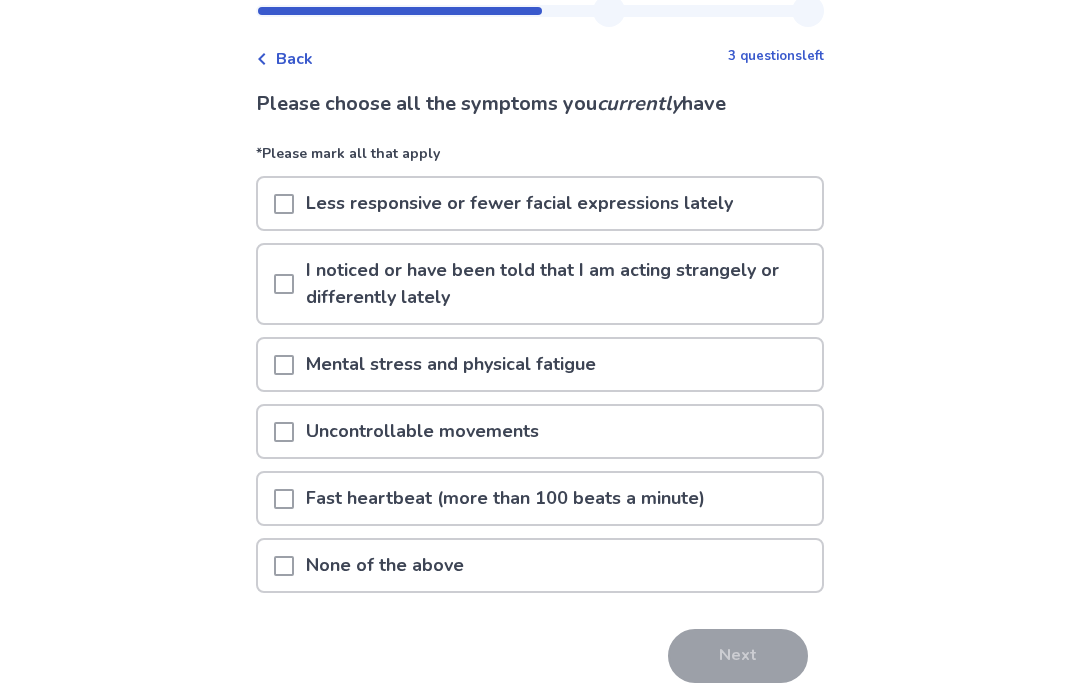 click on "Fast heartbeat (more than 100 beats a minute)" at bounding box center (540, 498) 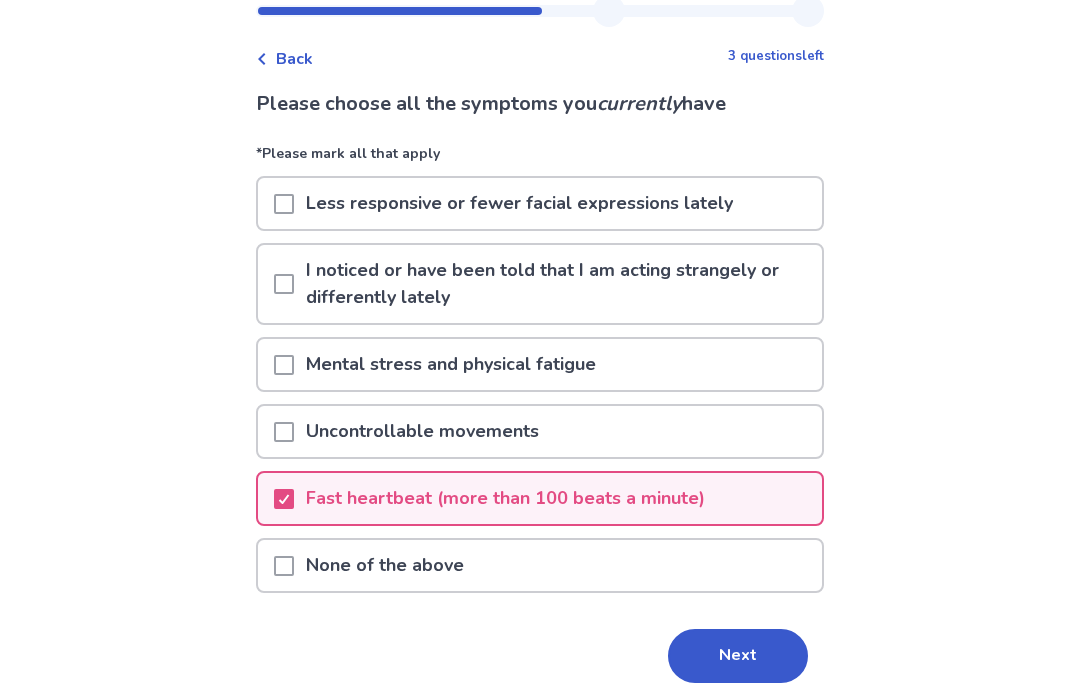 click on "Next" at bounding box center [738, 656] 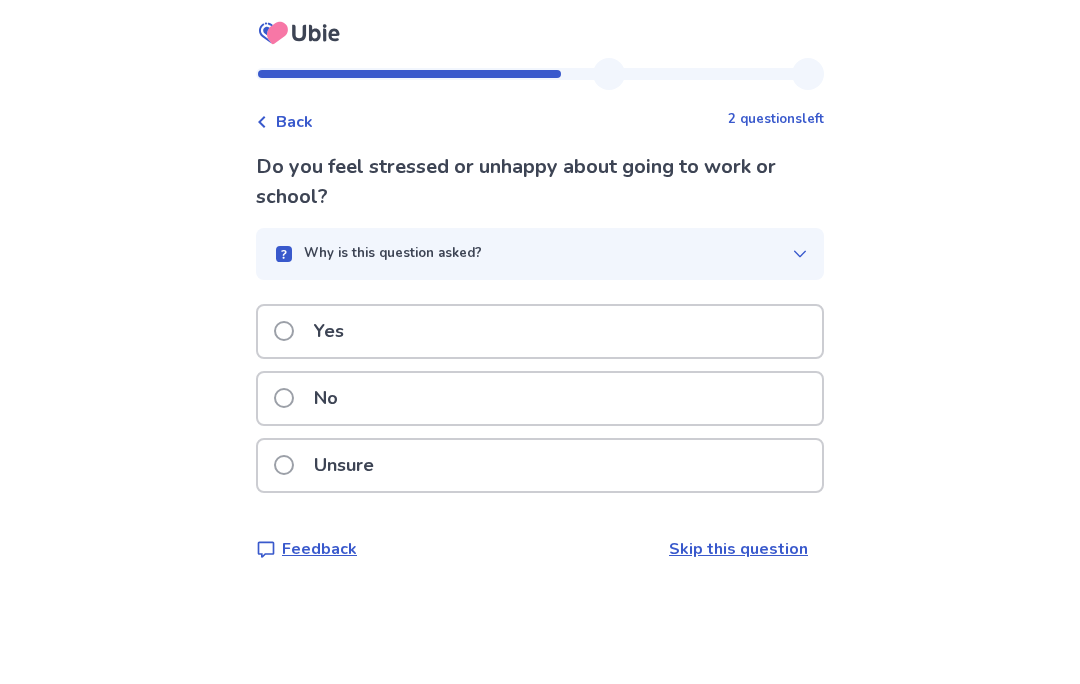 click on "Yes" at bounding box center (540, 331) 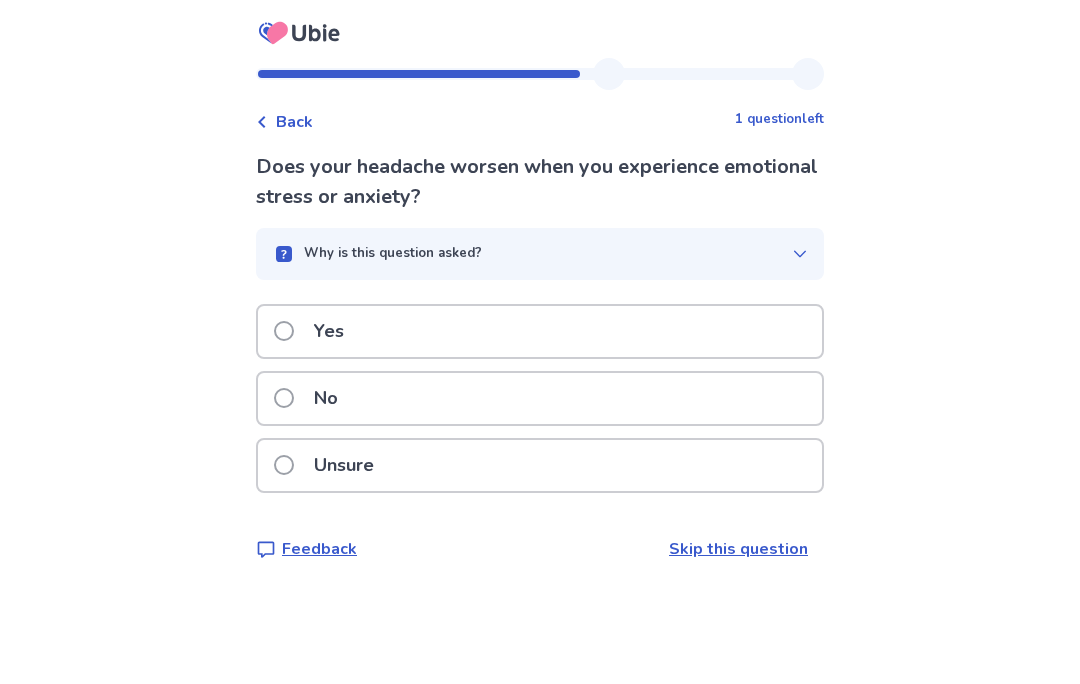 click on "Yes" at bounding box center (540, 331) 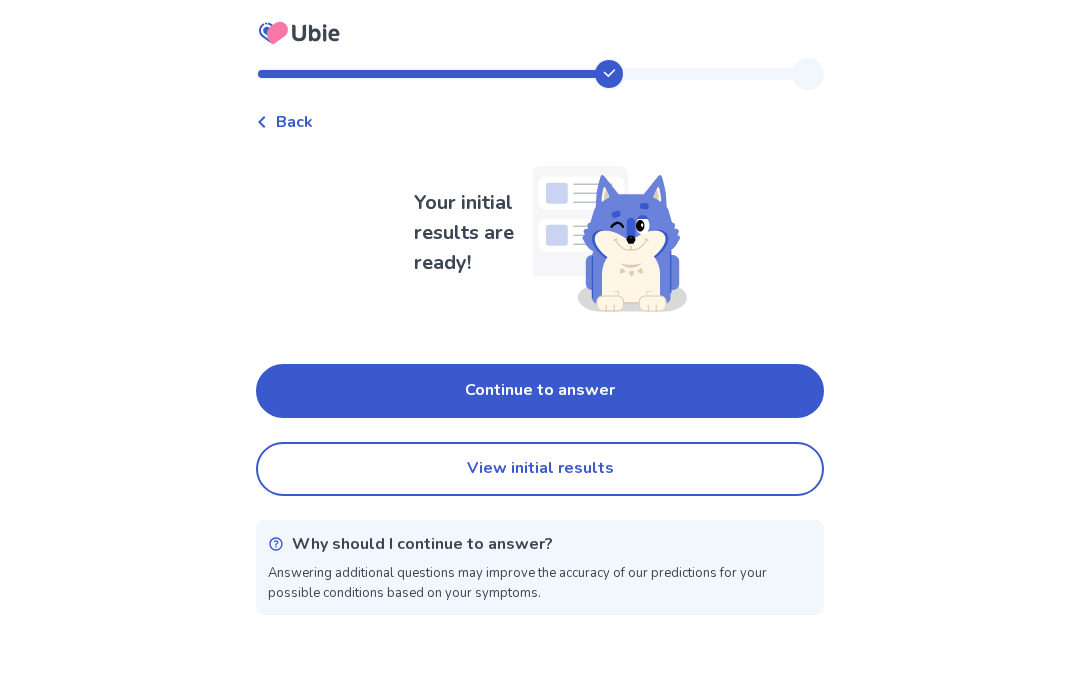 click on "View initial results" at bounding box center [540, 469] 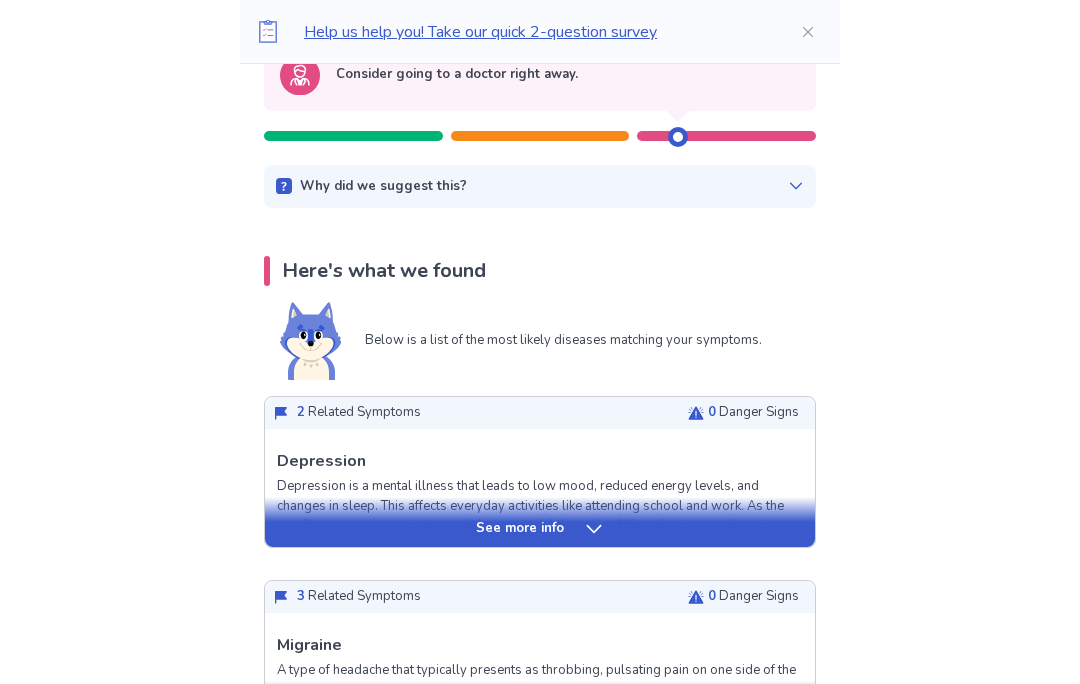 scroll, scrollTop: 259, scrollLeft: 0, axis: vertical 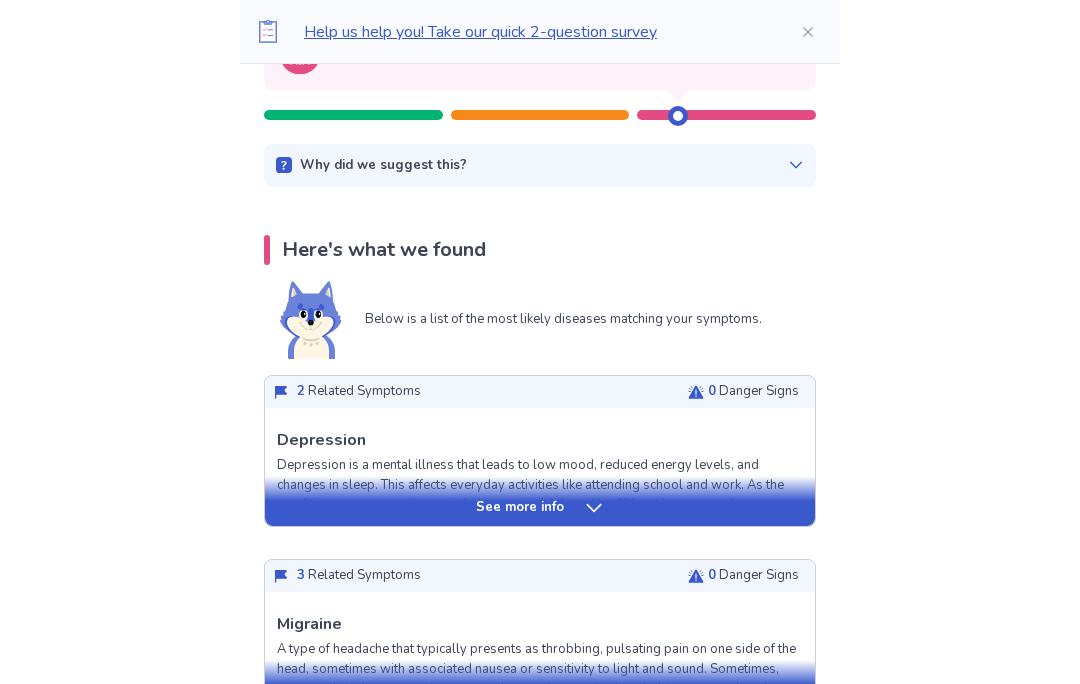 click on "See more info" at bounding box center (540, 508) 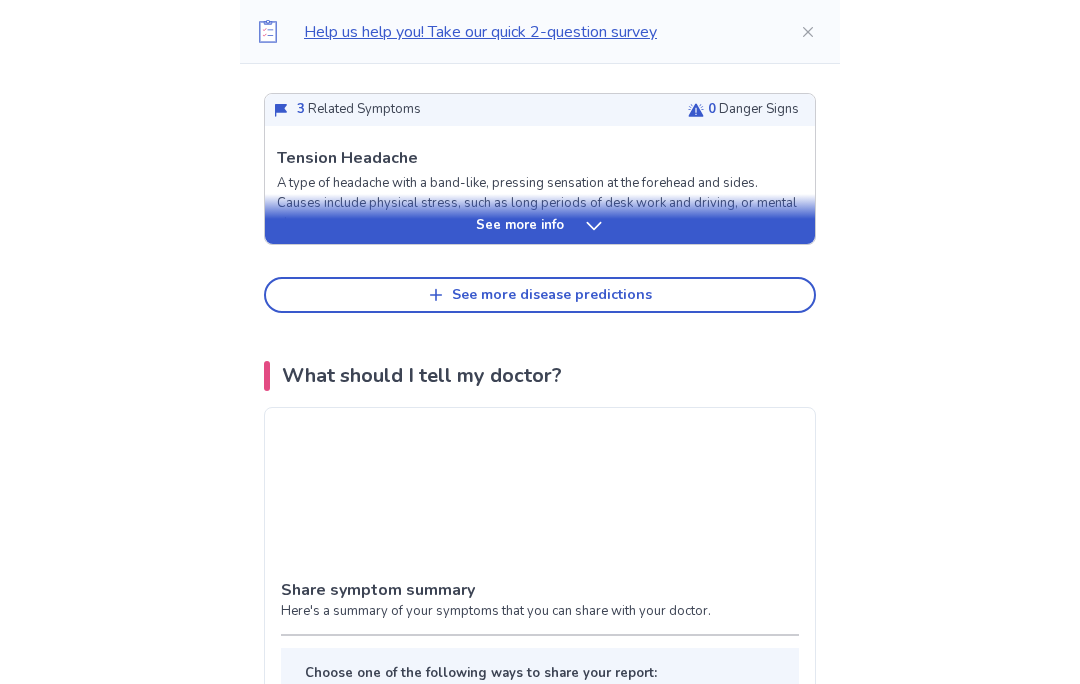 scroll, scrollTop: 2341, scrollLeft: 0, axis: vertical 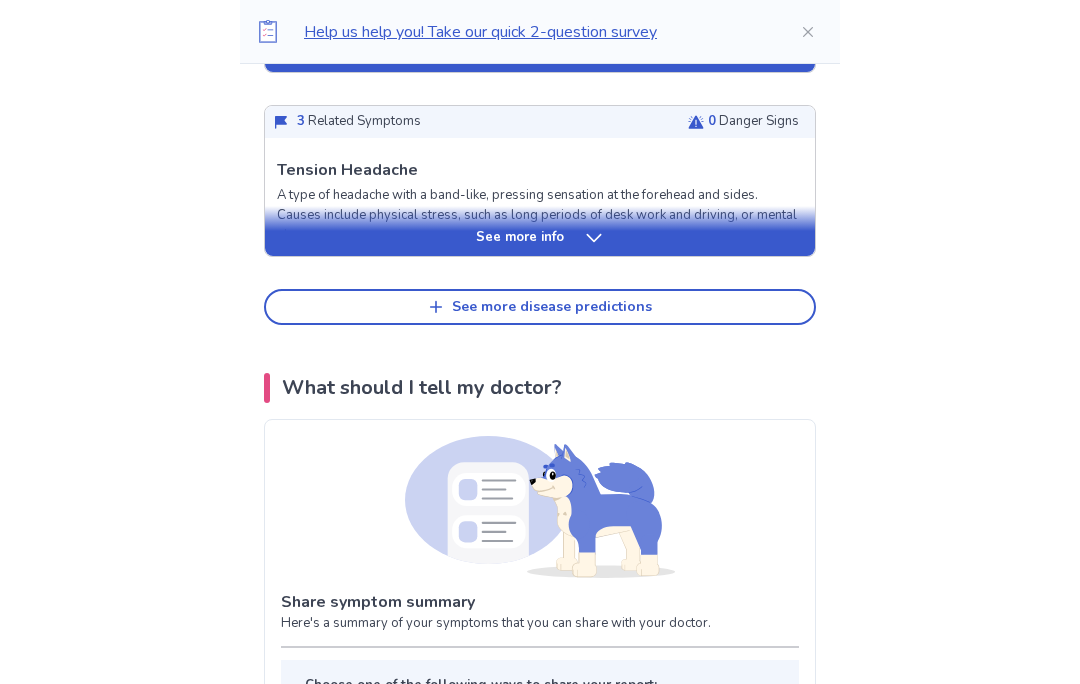 click on "See more info" at bounding box center (540, 238) 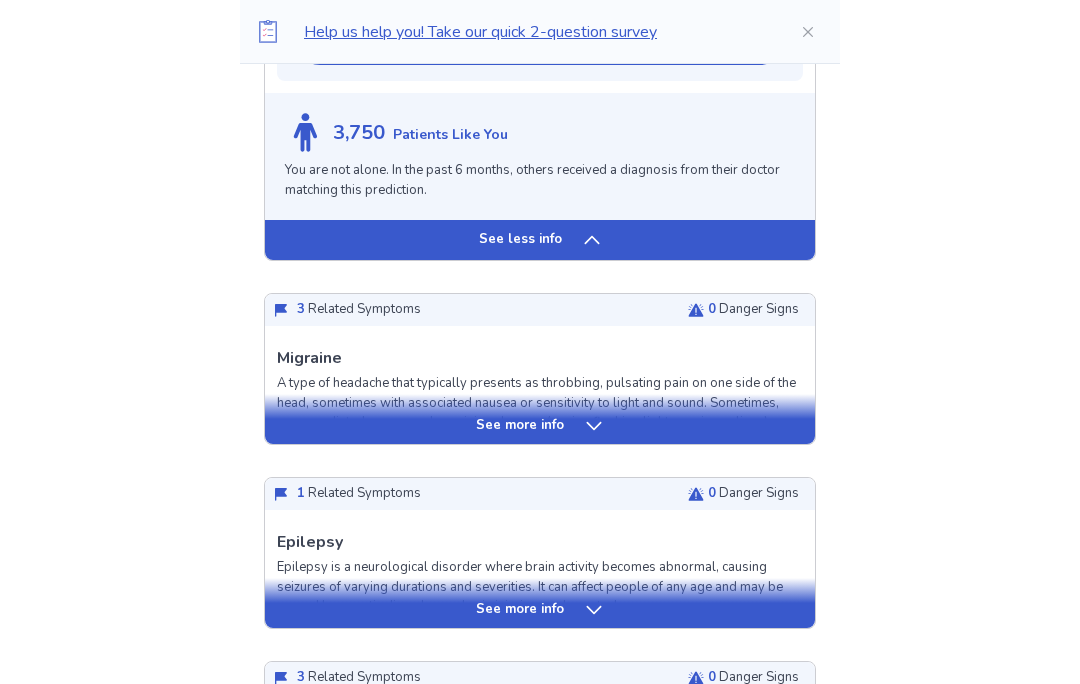 scroll, scrollTop: 1907, scrollLeft: 0, axis: vertical 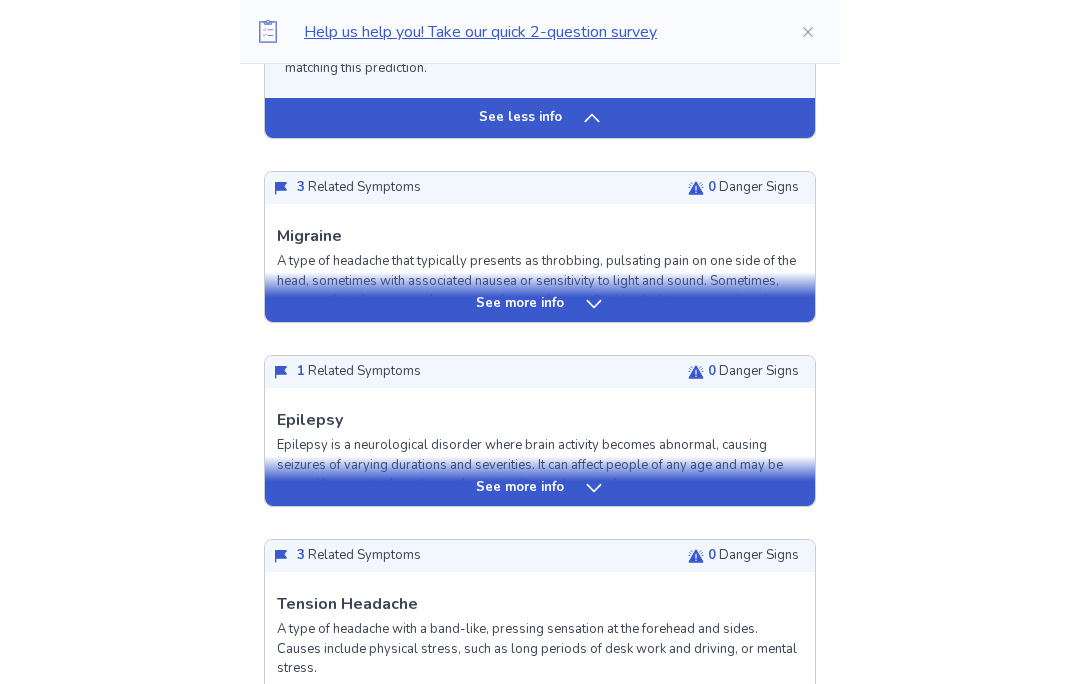 click on "See more info" at bounding box center [540, 488] 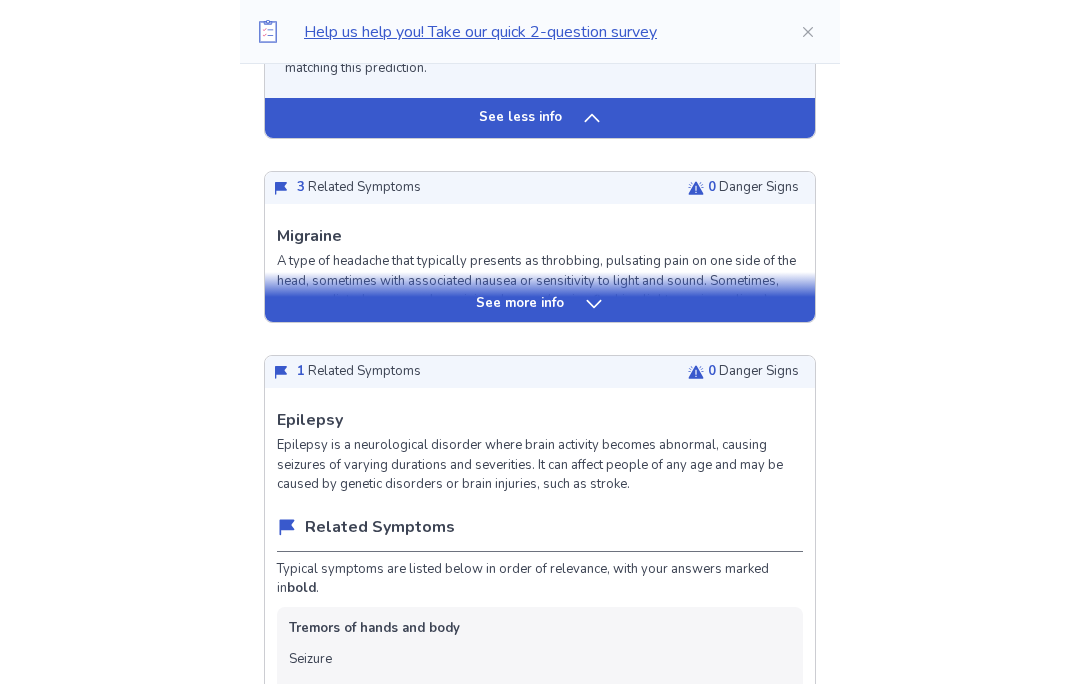 click on "0   Danger Signs" at bounding box center [753, 372] 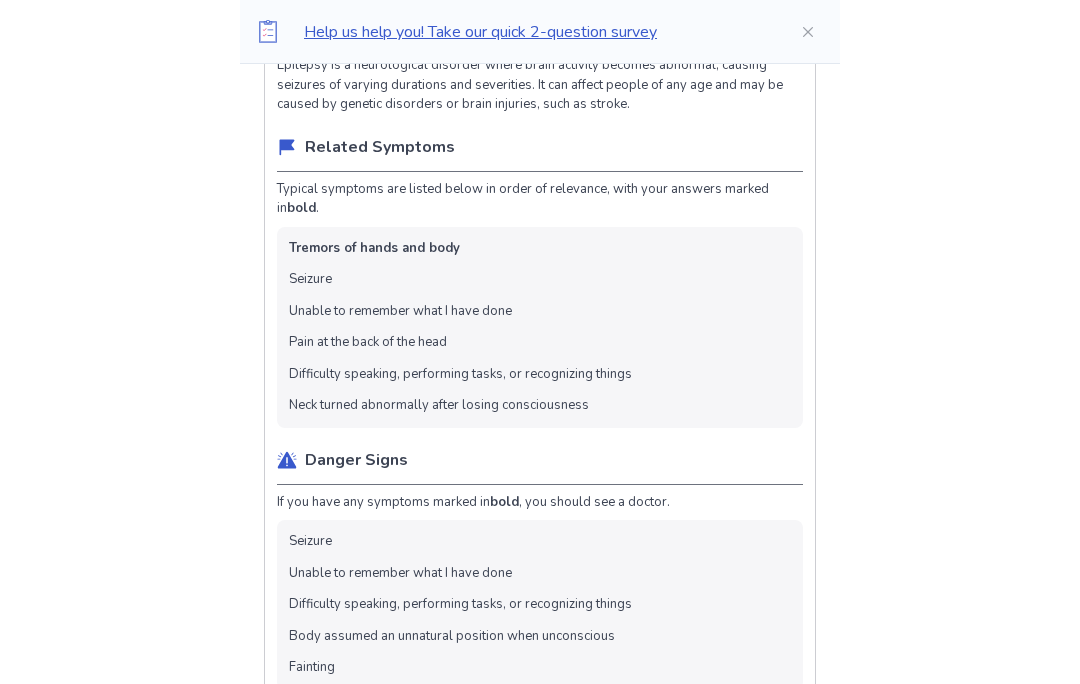 scroll, scrollTop: 2287, scrollLeft: 0, axis: vertical 